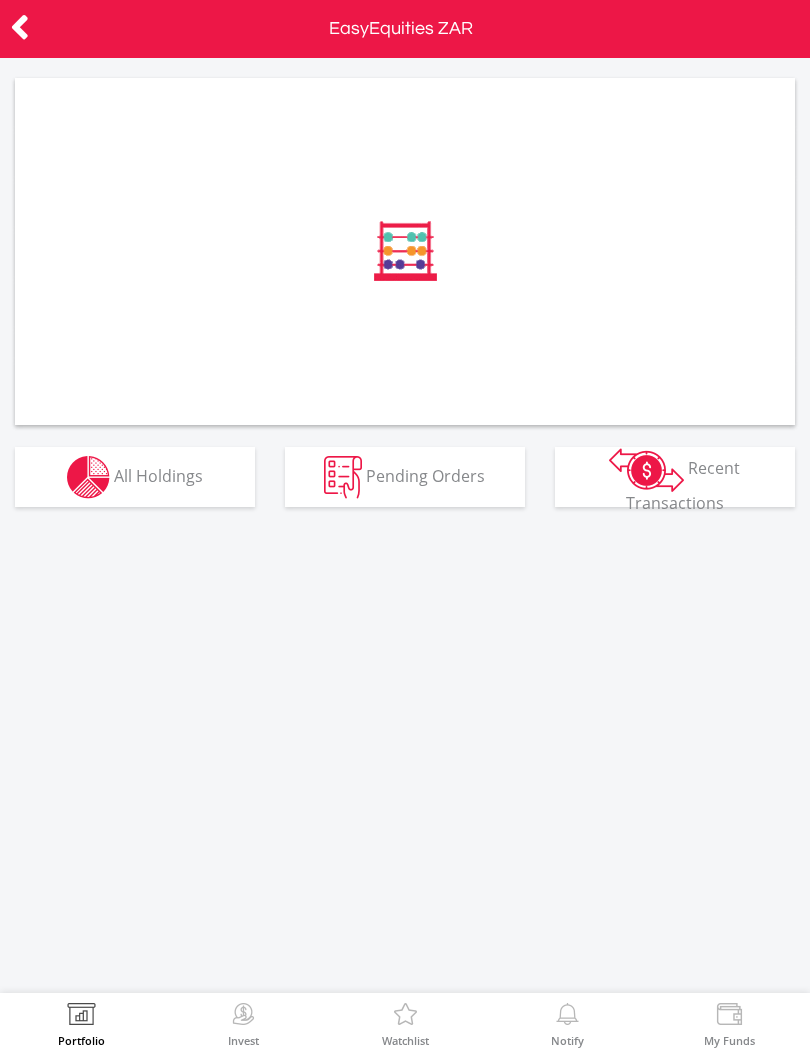 scroll, scrollTop: 0, scrollLeft: 0, axis: both 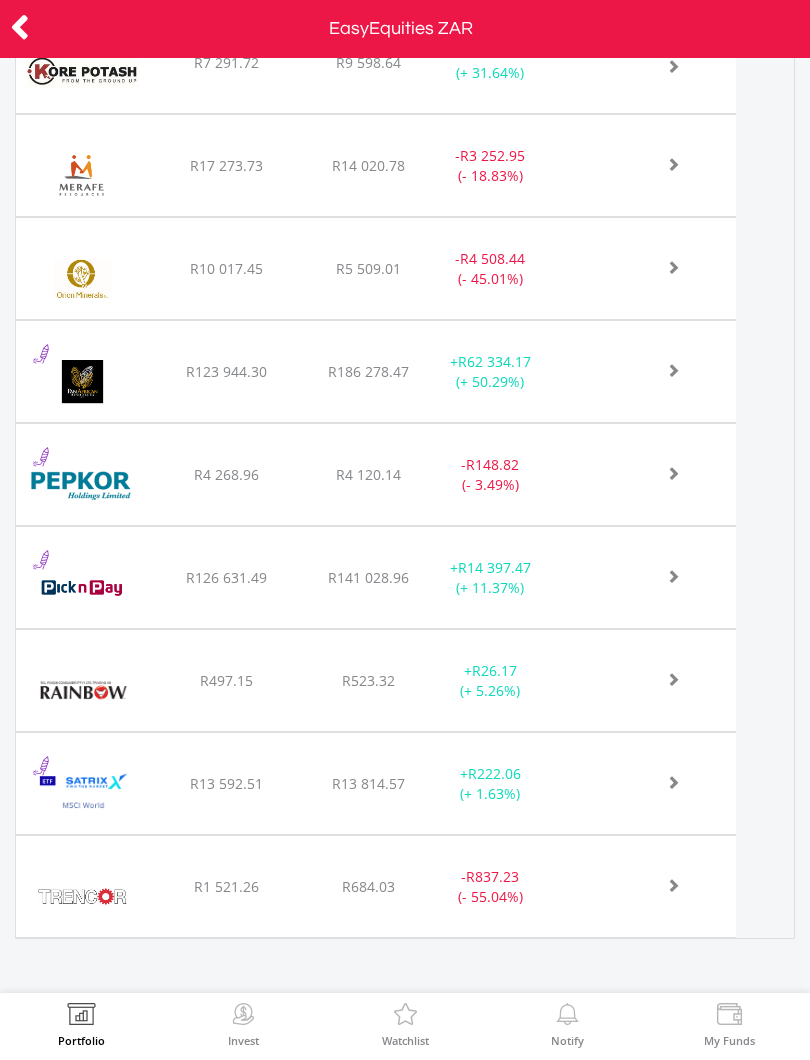 click at bounding box center (650, -243) 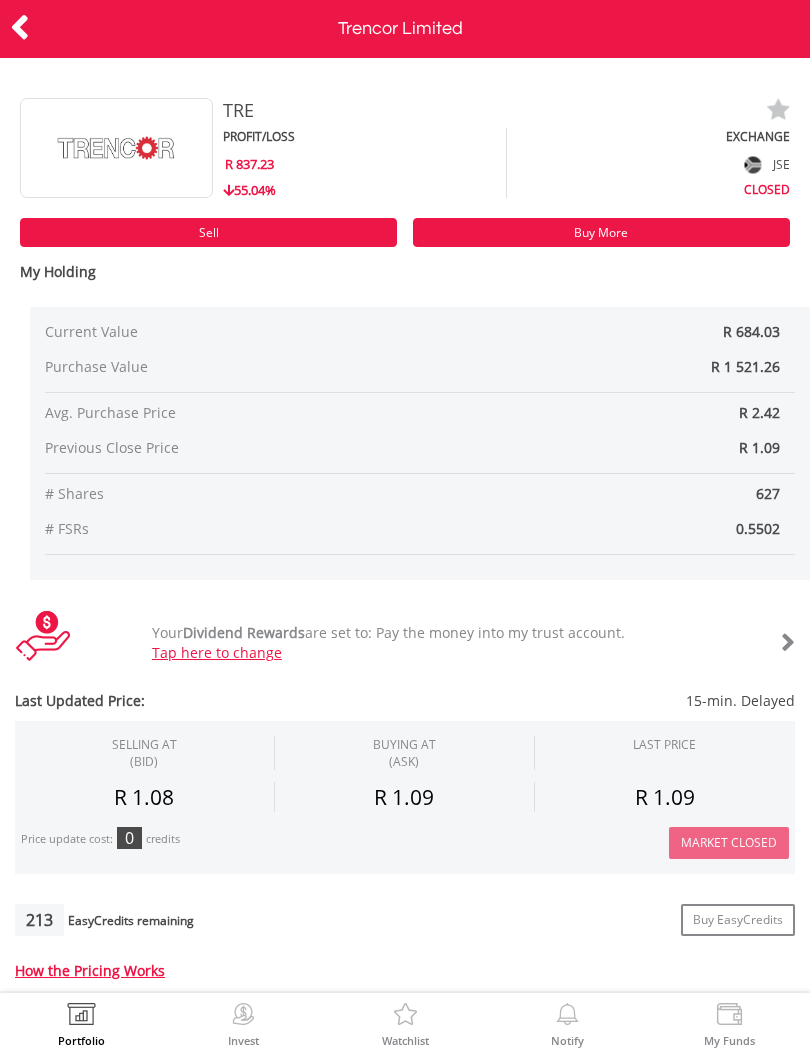 scroll, scrollTop: 0, scrollLeft: 0, axis: both 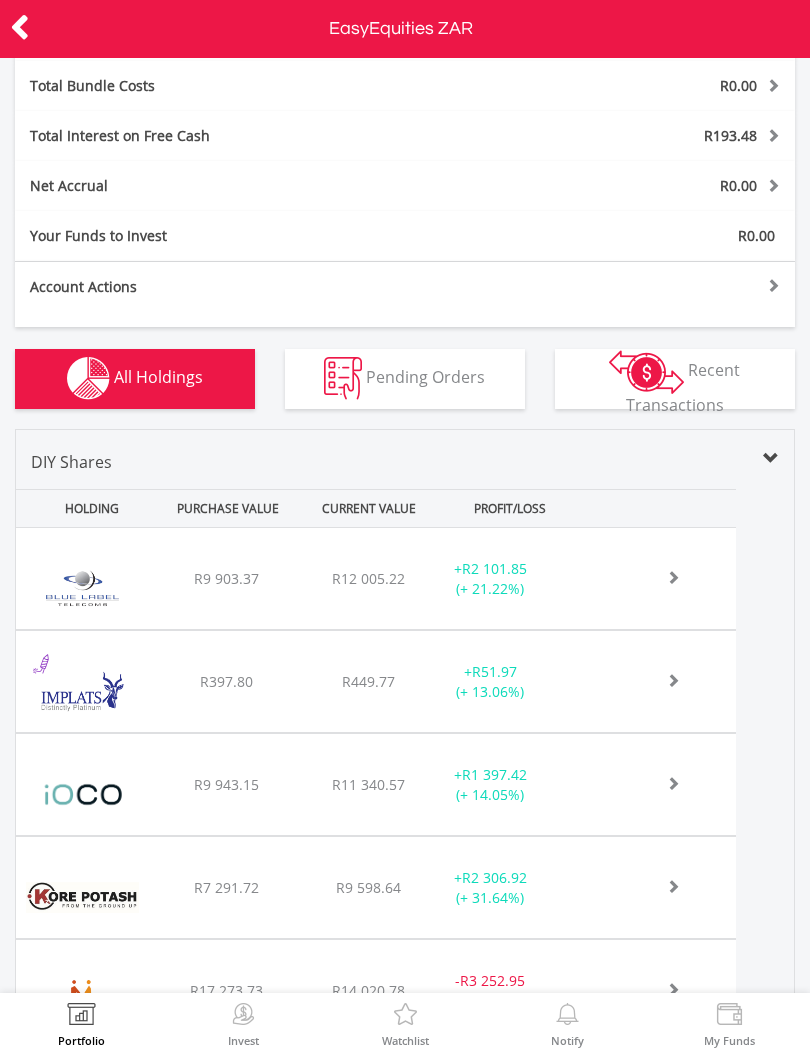 click at bounding box center (650, 577) 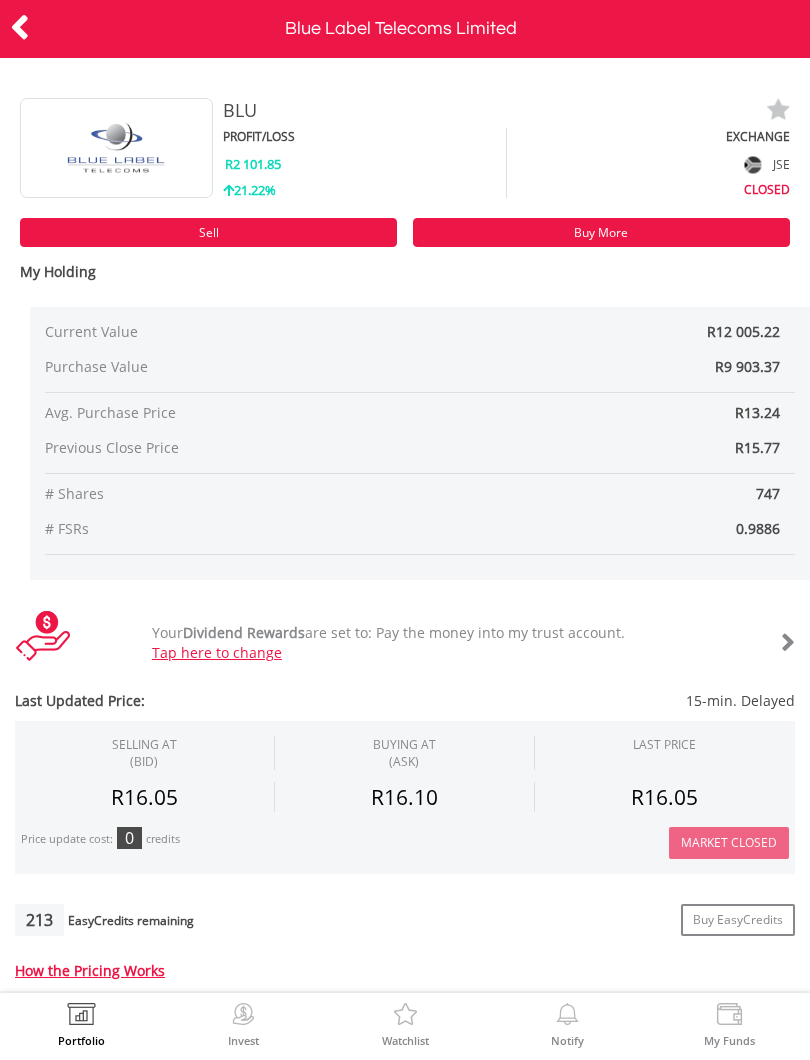 scroll, scrollTop: 0, scrollLeft: 0, axis: both 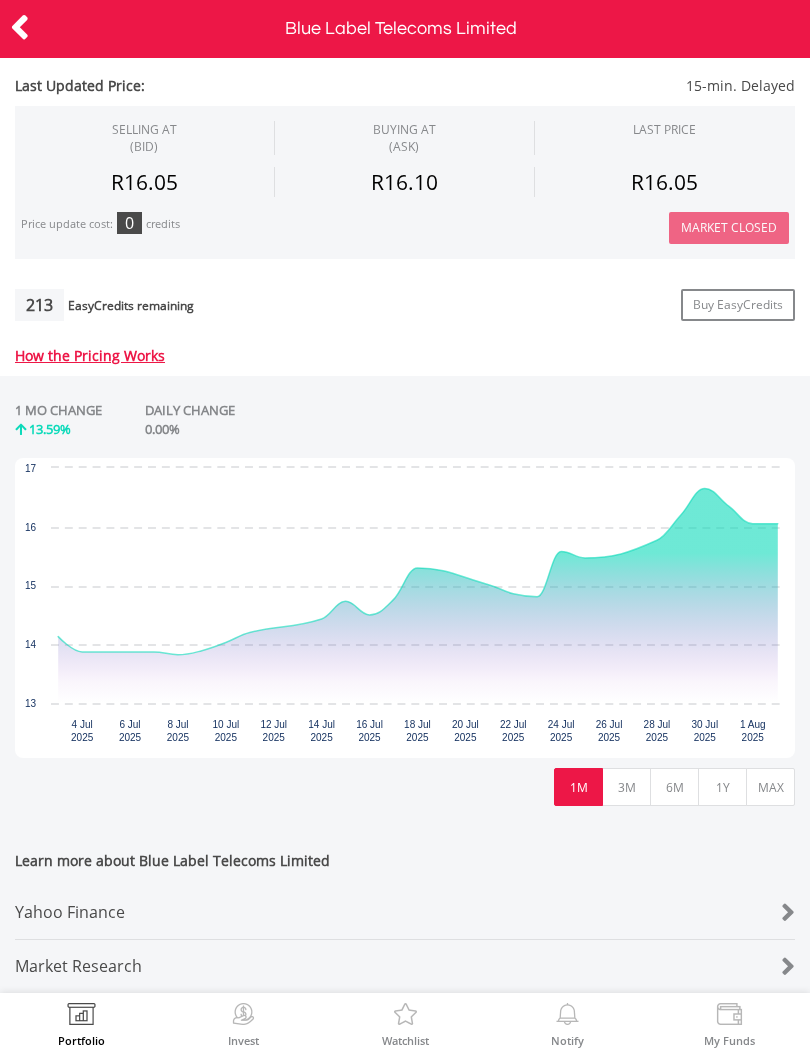 click on "1Y" at bounding box center (722, 787) 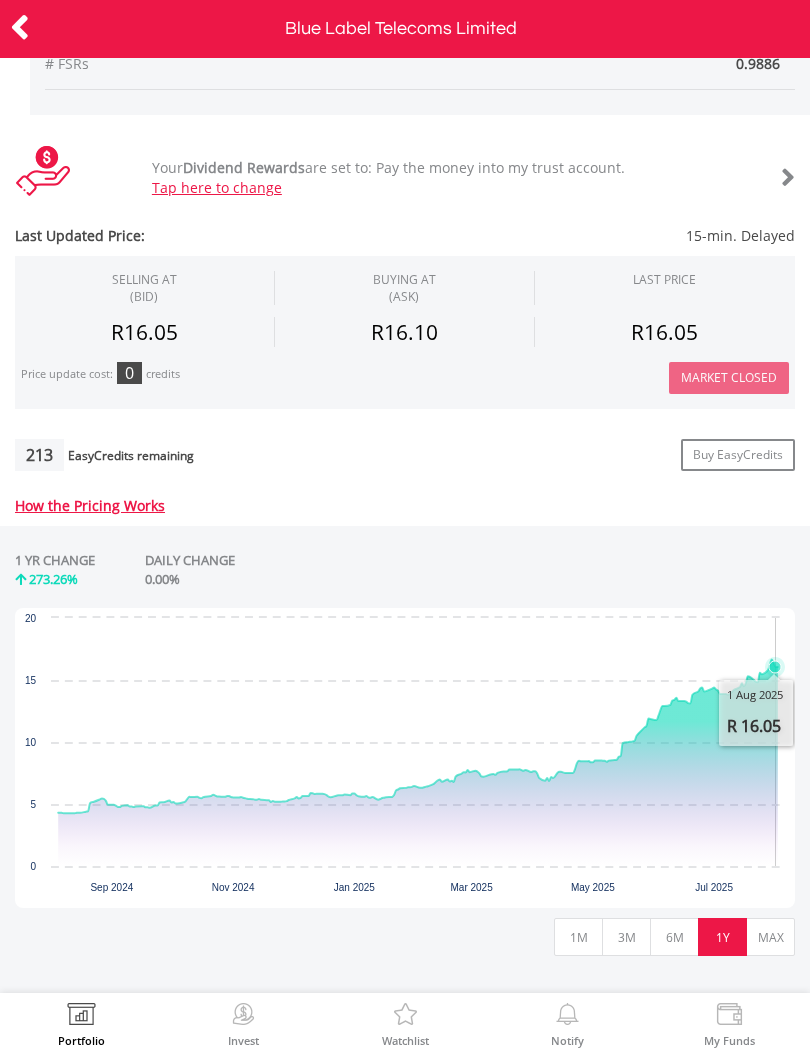 scroll, scrollTop: 469, scrollLeft: 0, axis: vertical 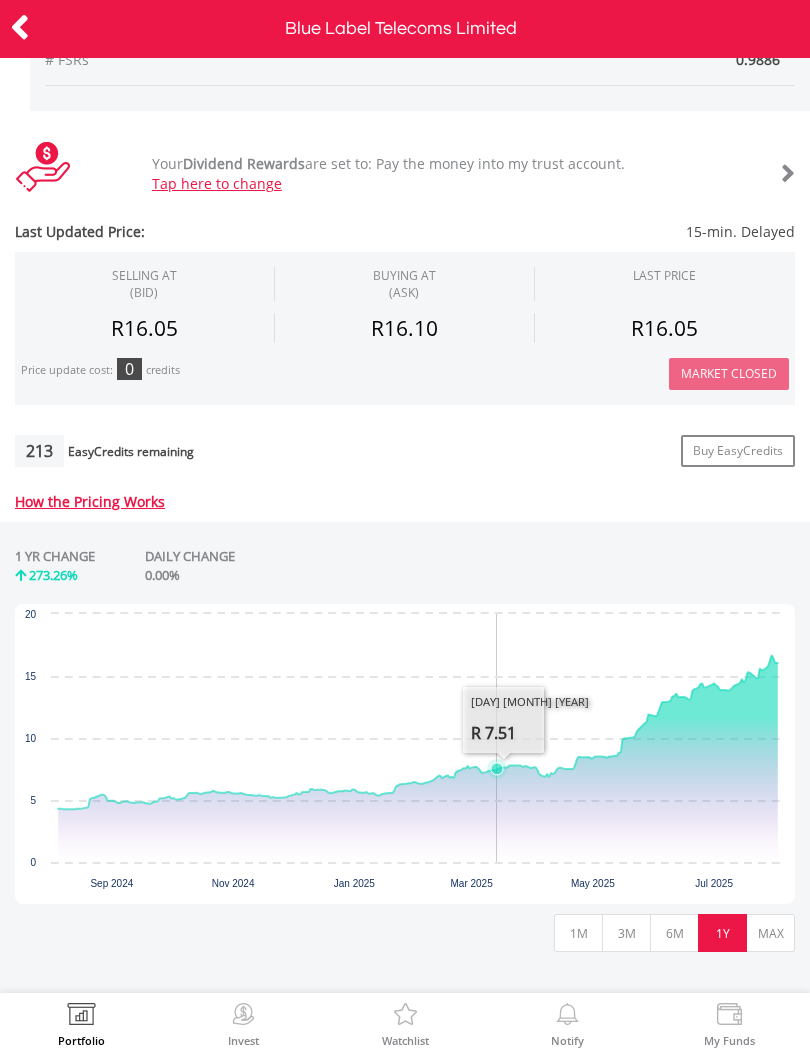 click 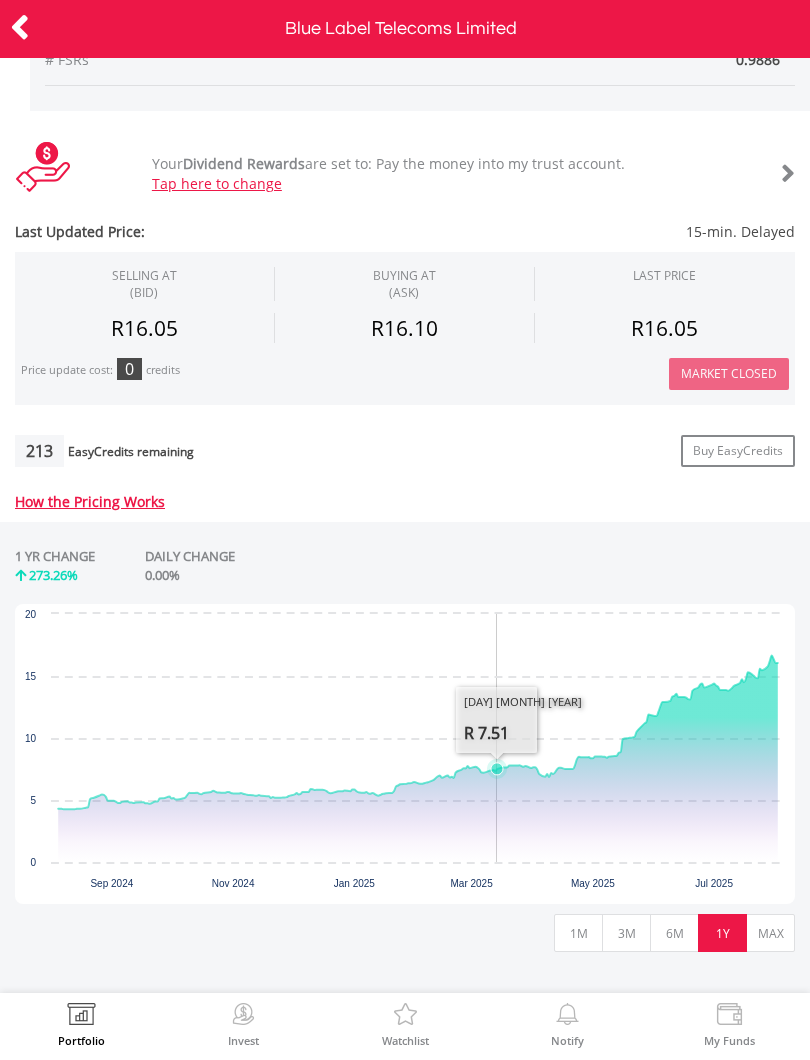 click at bounding box center [20, 27] 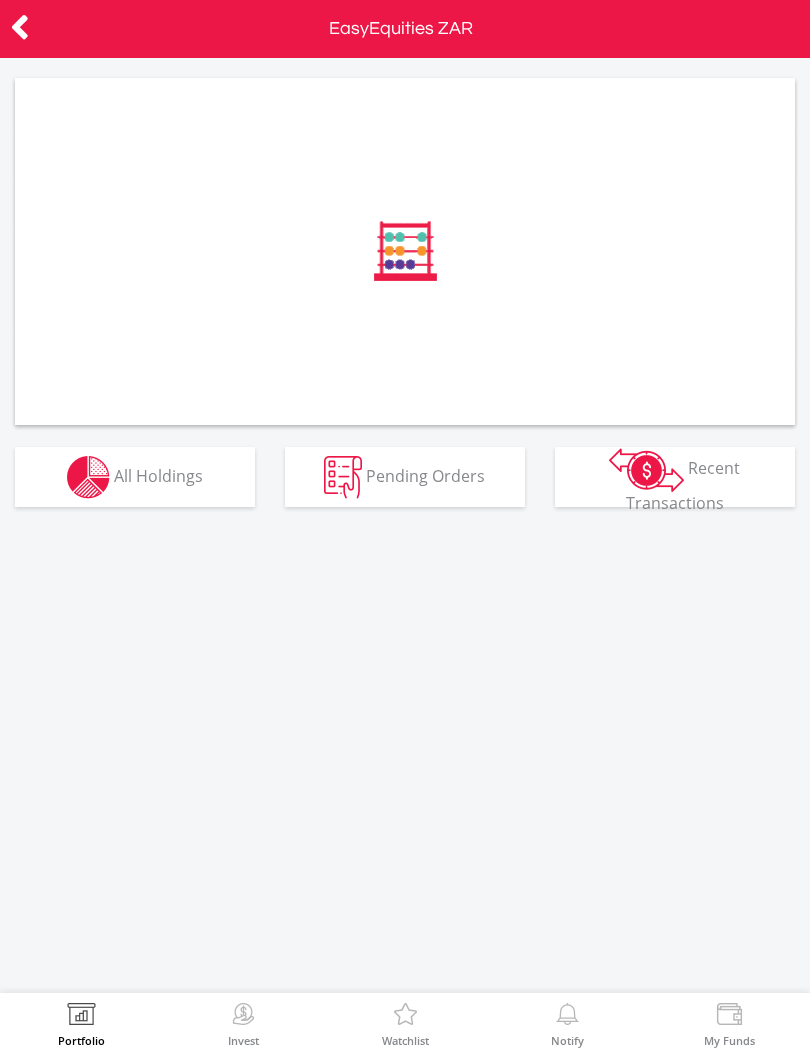 scroll, scrollTop: 0, scrollLeft: 0, axis: both 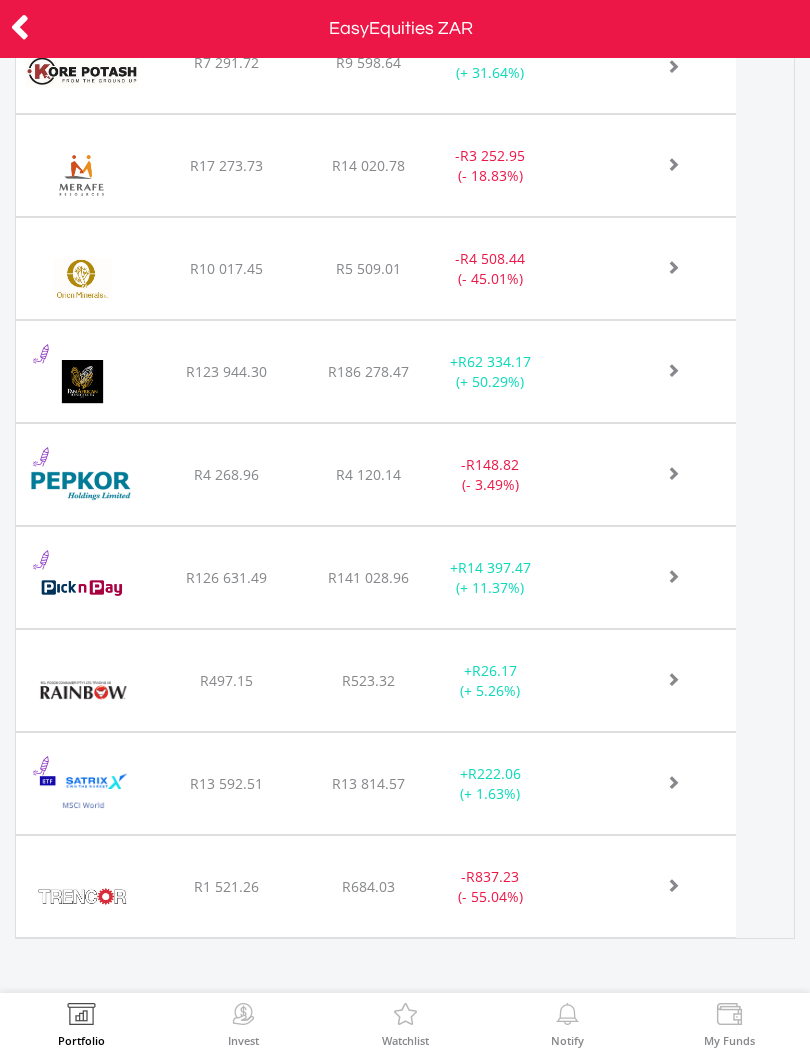 click at bounding box center [81, 1017] 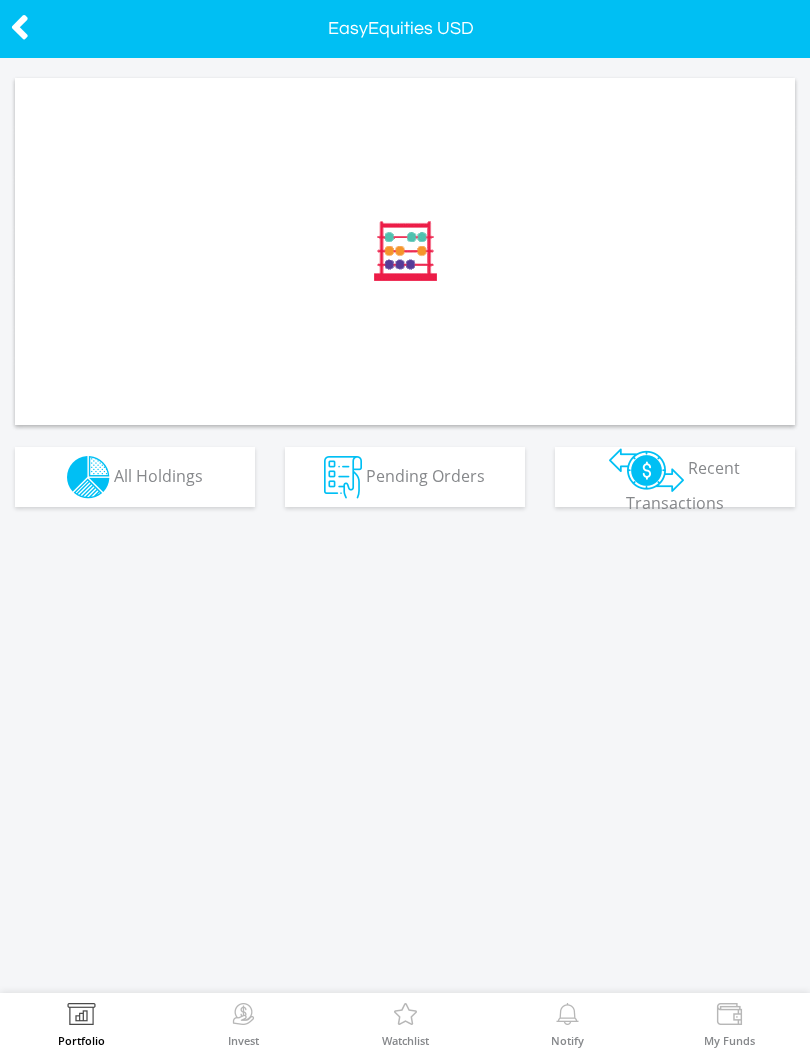 scroll, scrollTop: 0, scrollLeft: 0, axis: both 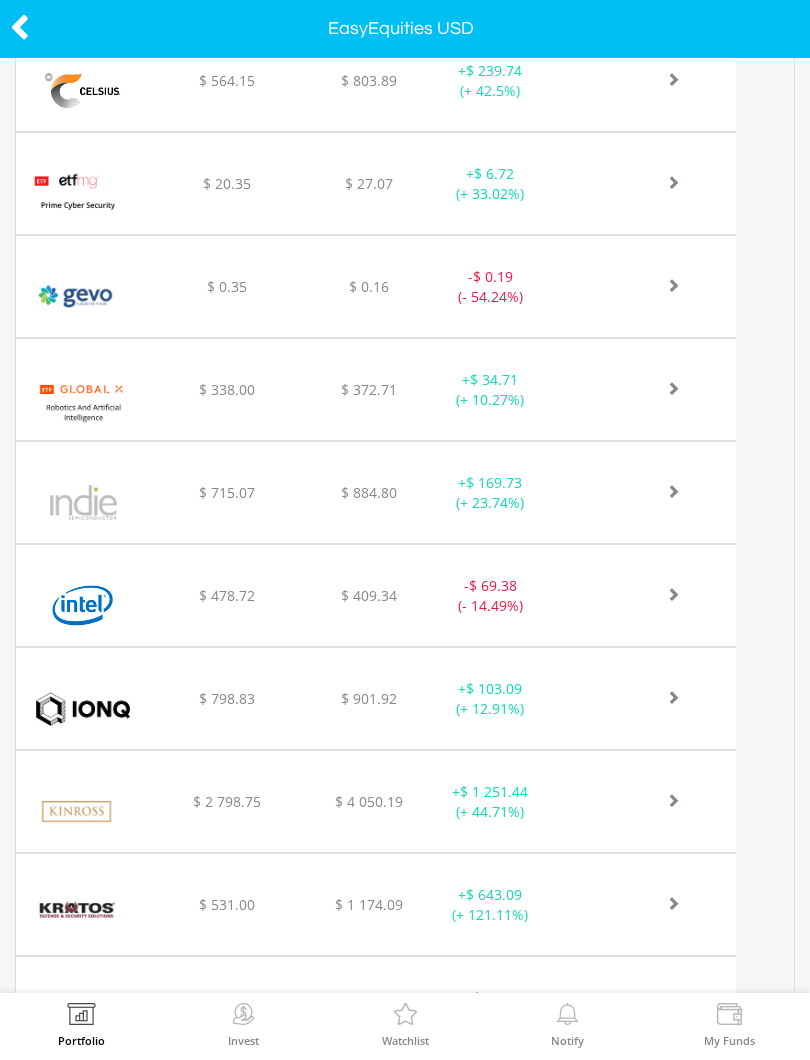 click at bounding box center (650, -122) 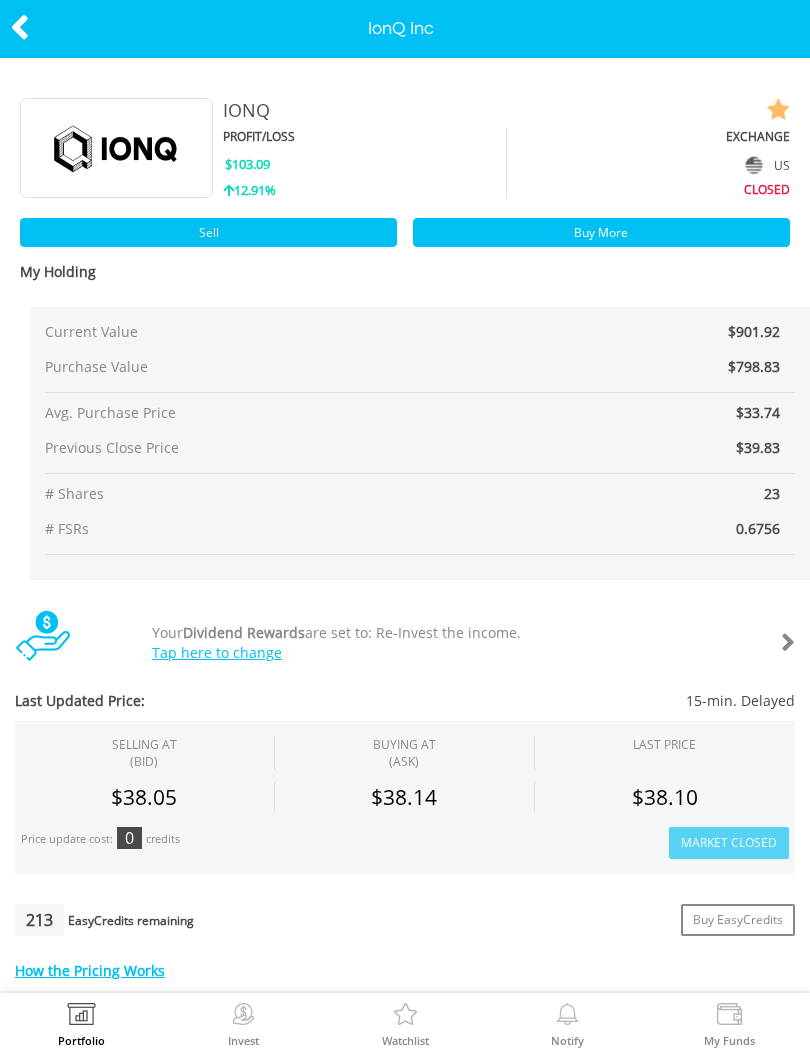 scroll, scrollTop: 0, scrollLeft: 0, axis: both 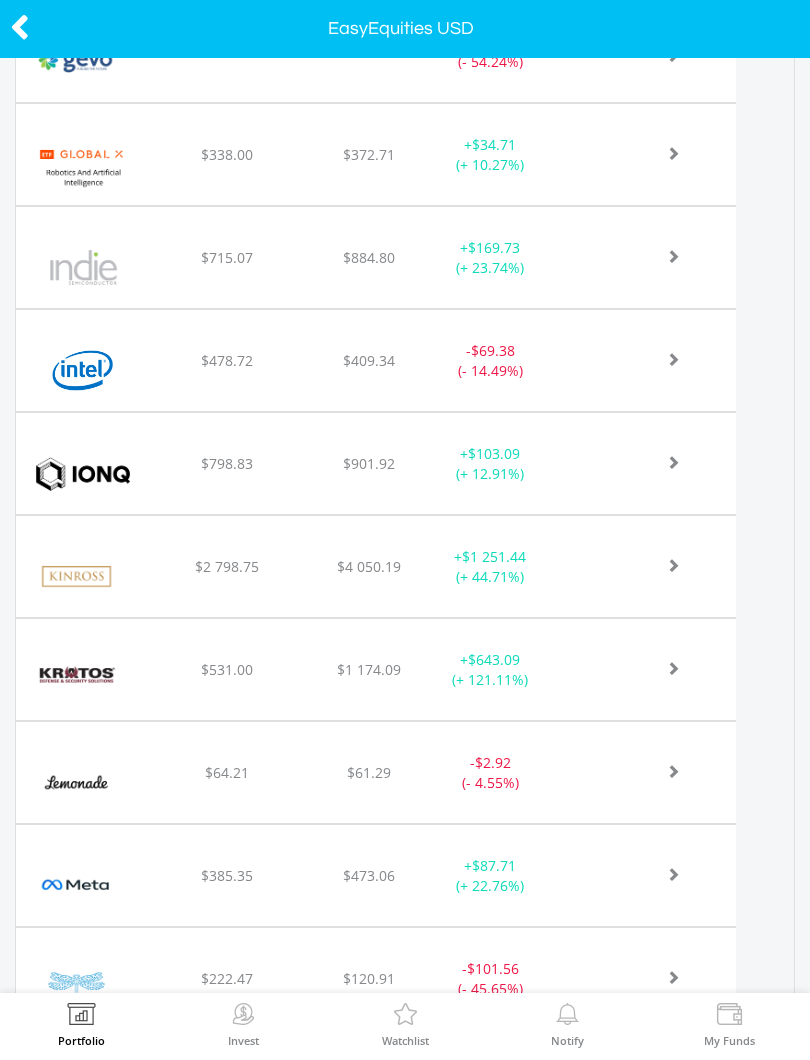 click at bounding box center [650, -357] 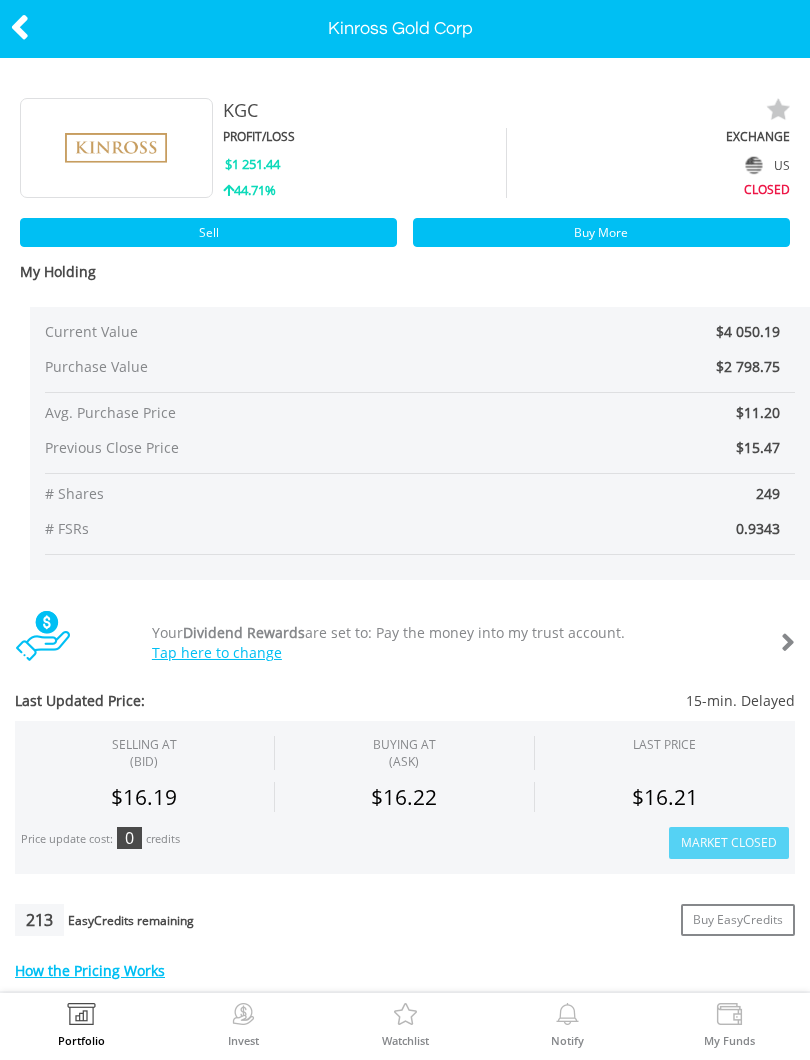 scroll, scrollTop: 0, scrollLeft: 0, axis: both 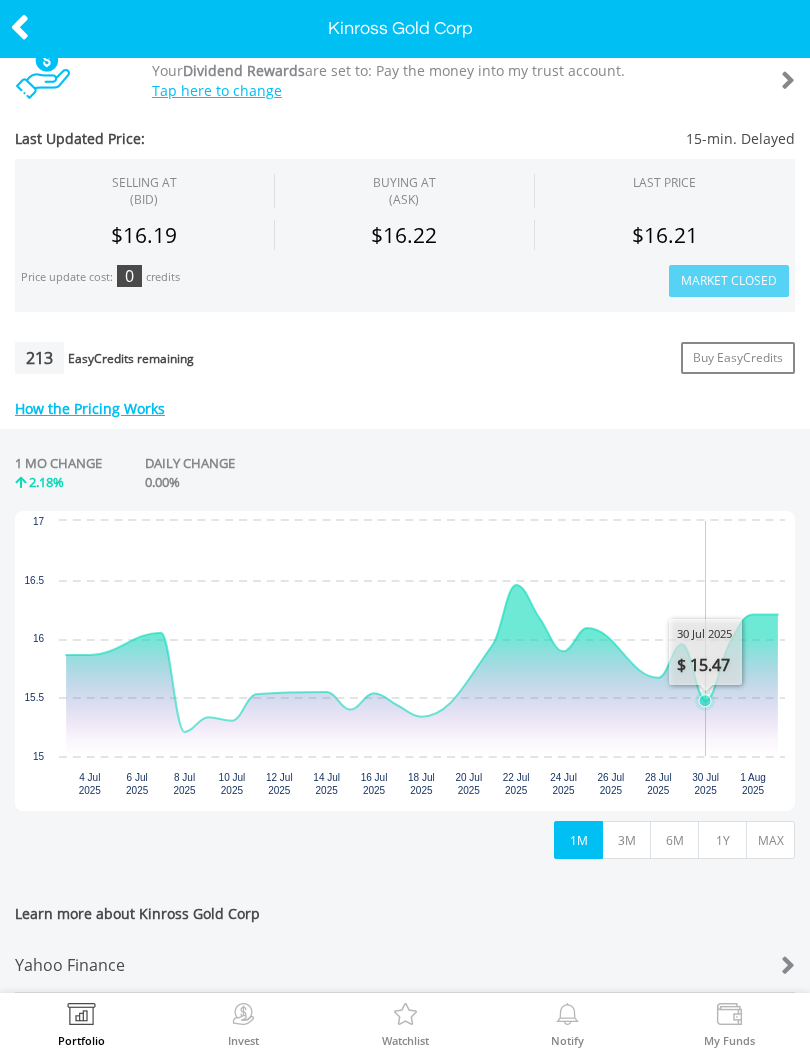 click 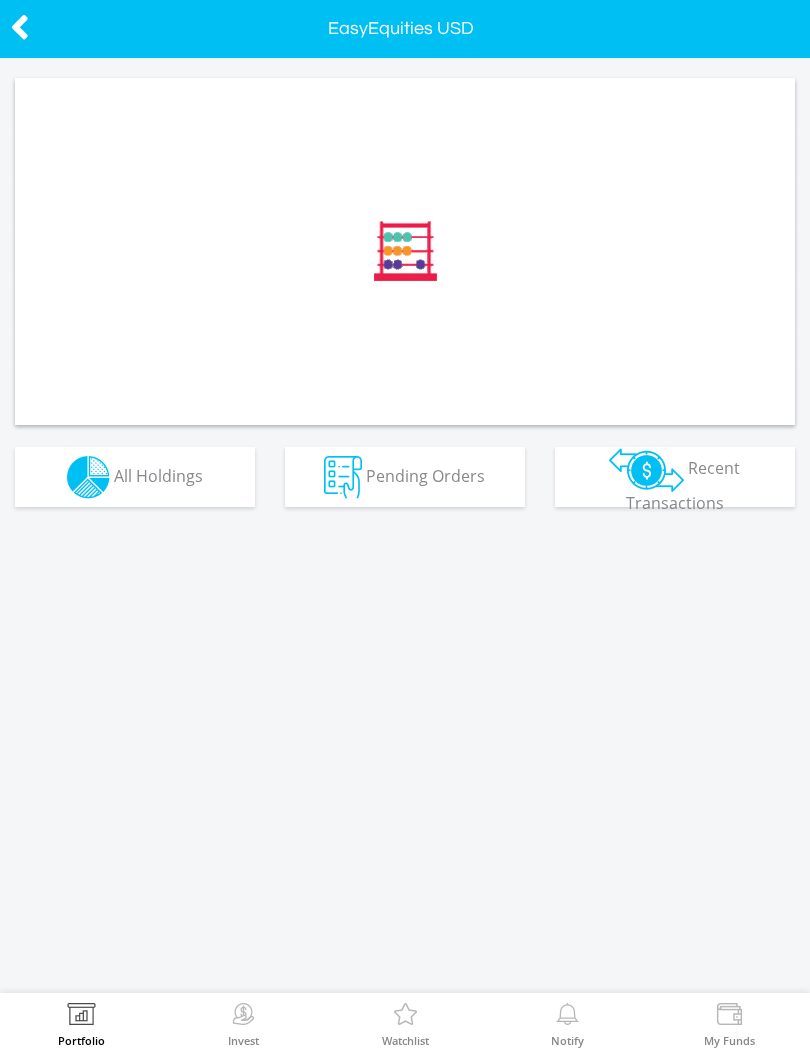 scroll, scrollTop: 0, scrollLeft: 0, axis: both 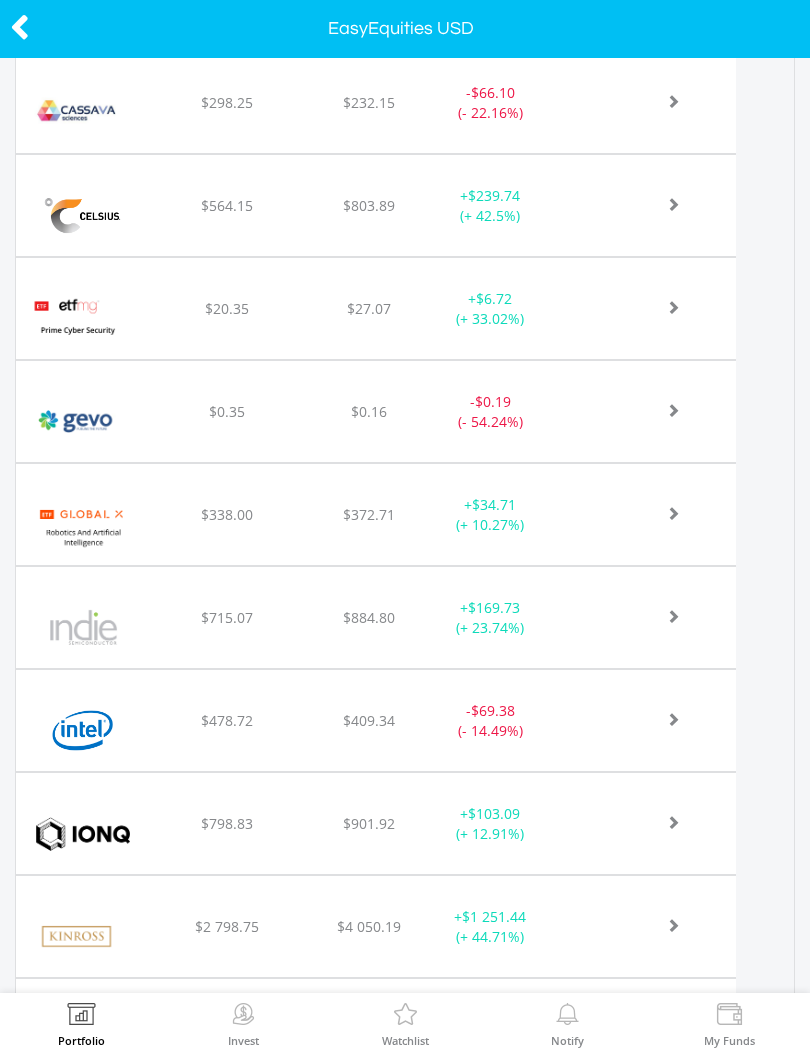 click at bounding box center [650, 3] 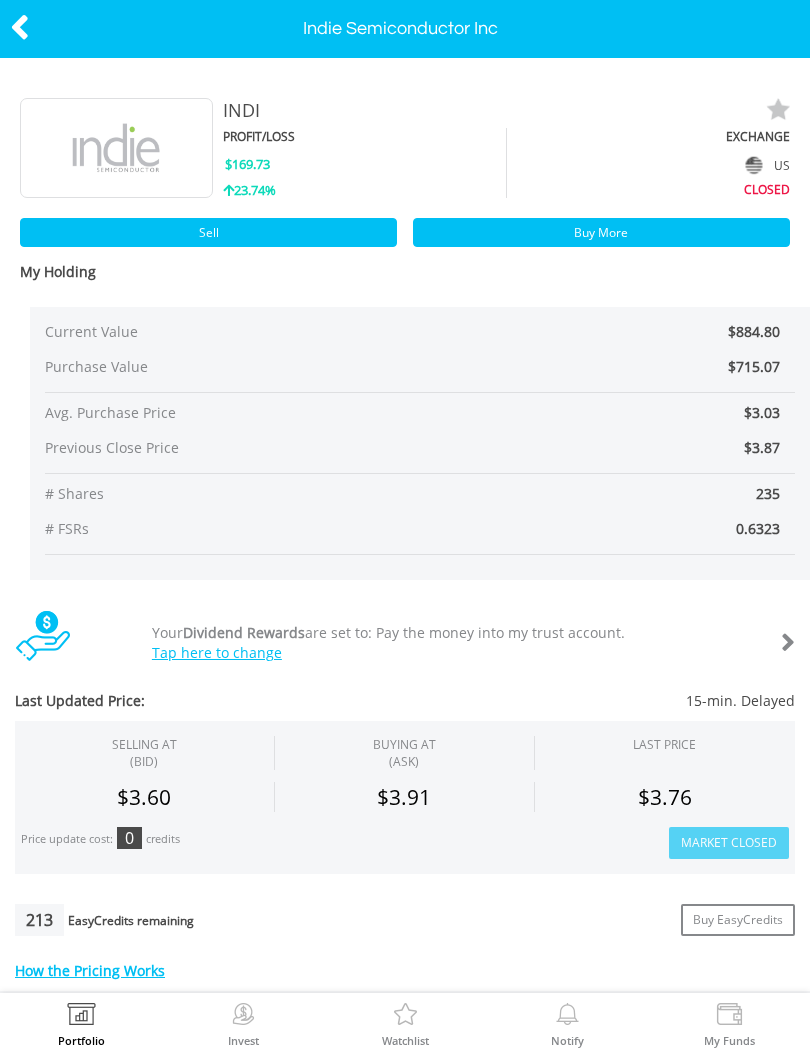 scroll, scrollTop: 0, scrollLeft: 0, axis: both 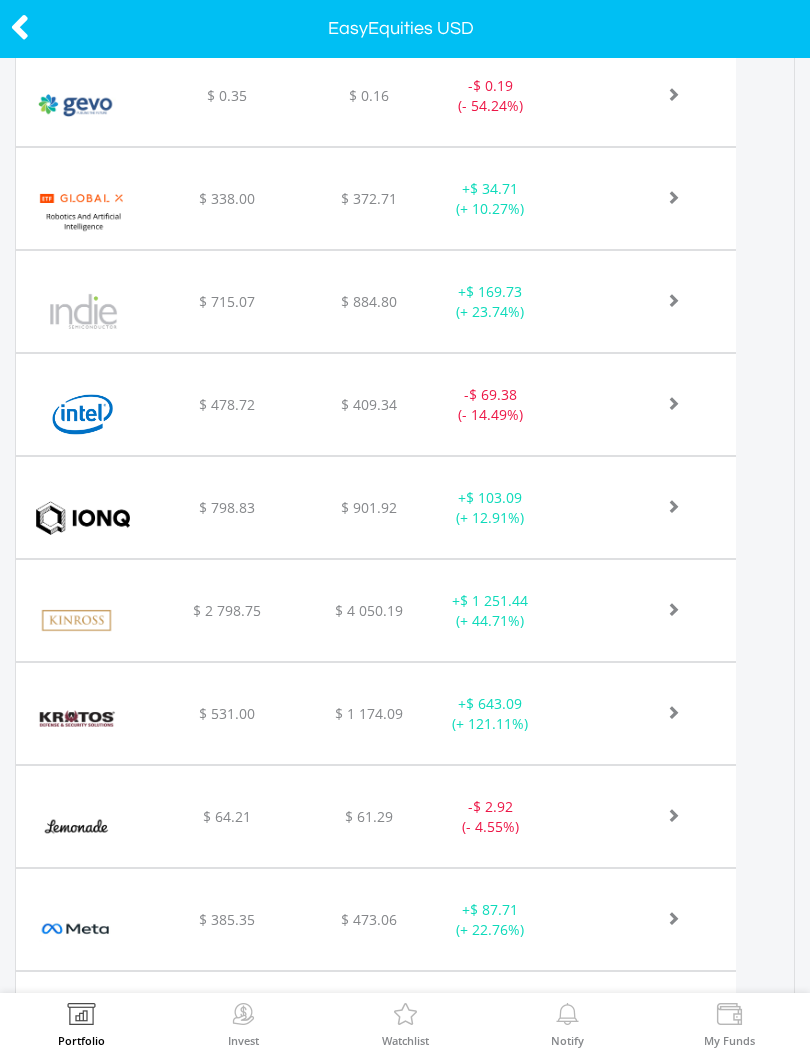 click at bounding box center (650, -313) 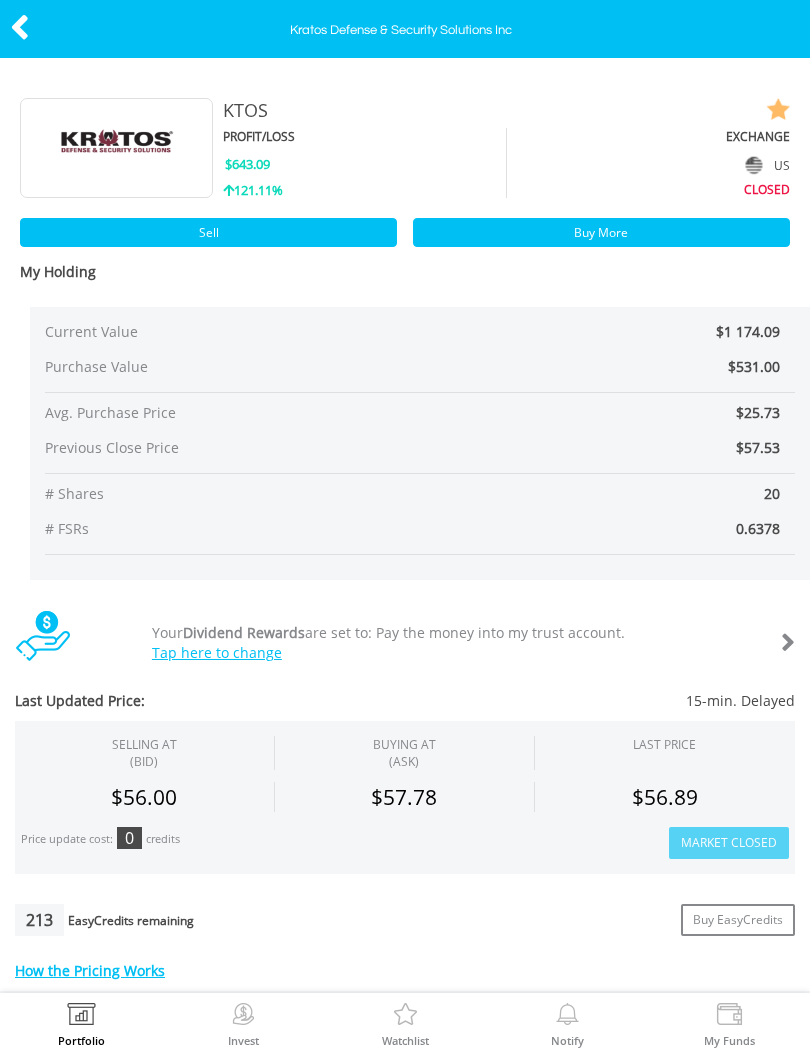 scroll, scrollTop: 0, scrollLeft: 0, axis: both 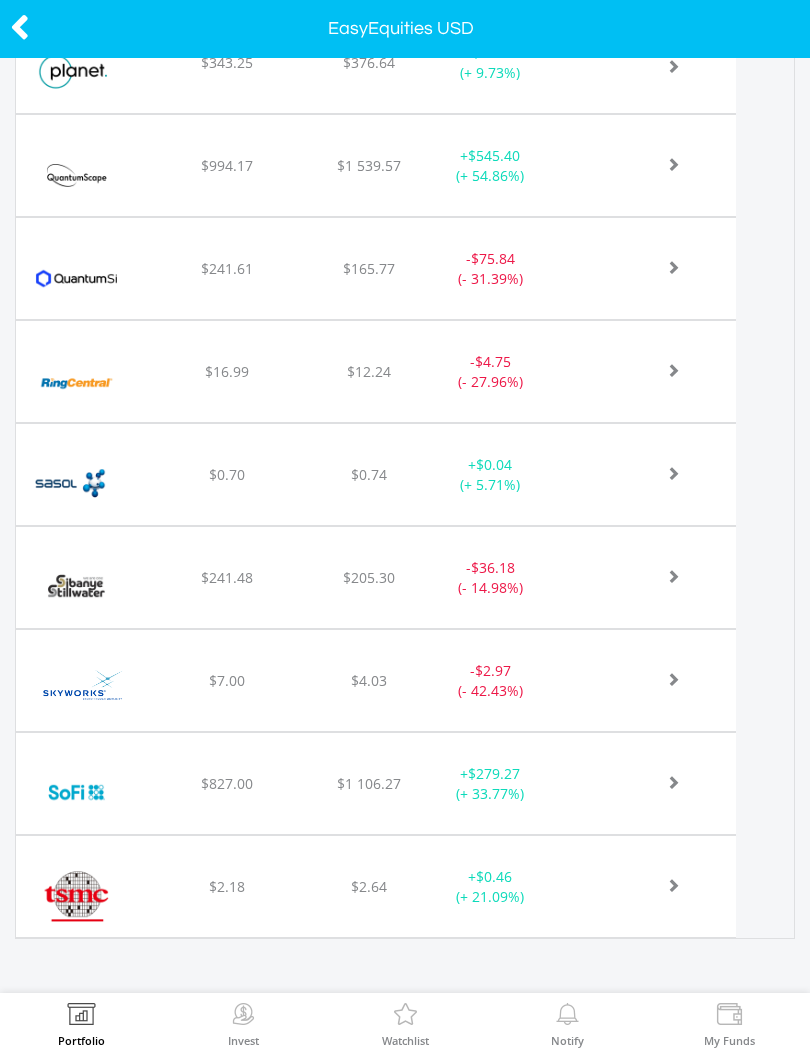 click at bounding box center [243, 1017] 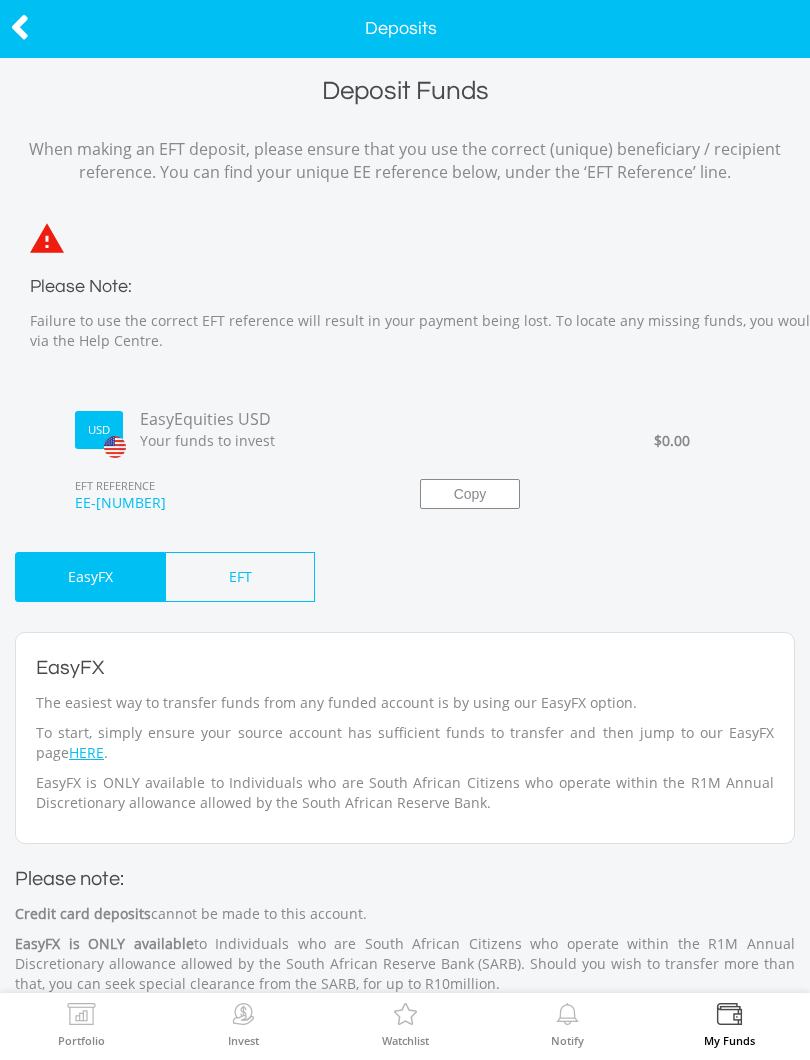 scroll, scrollTop: 0, scrollLeft: 0, axis: both 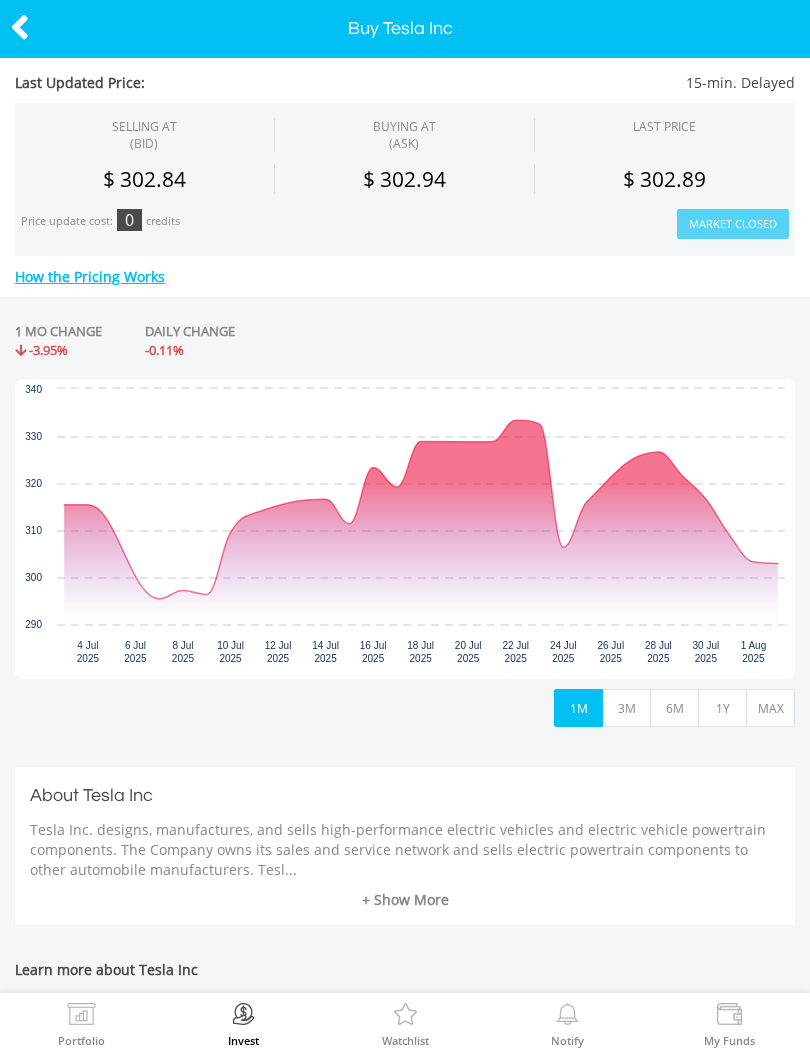 click on "1Y" at bounding box center [722, 708] 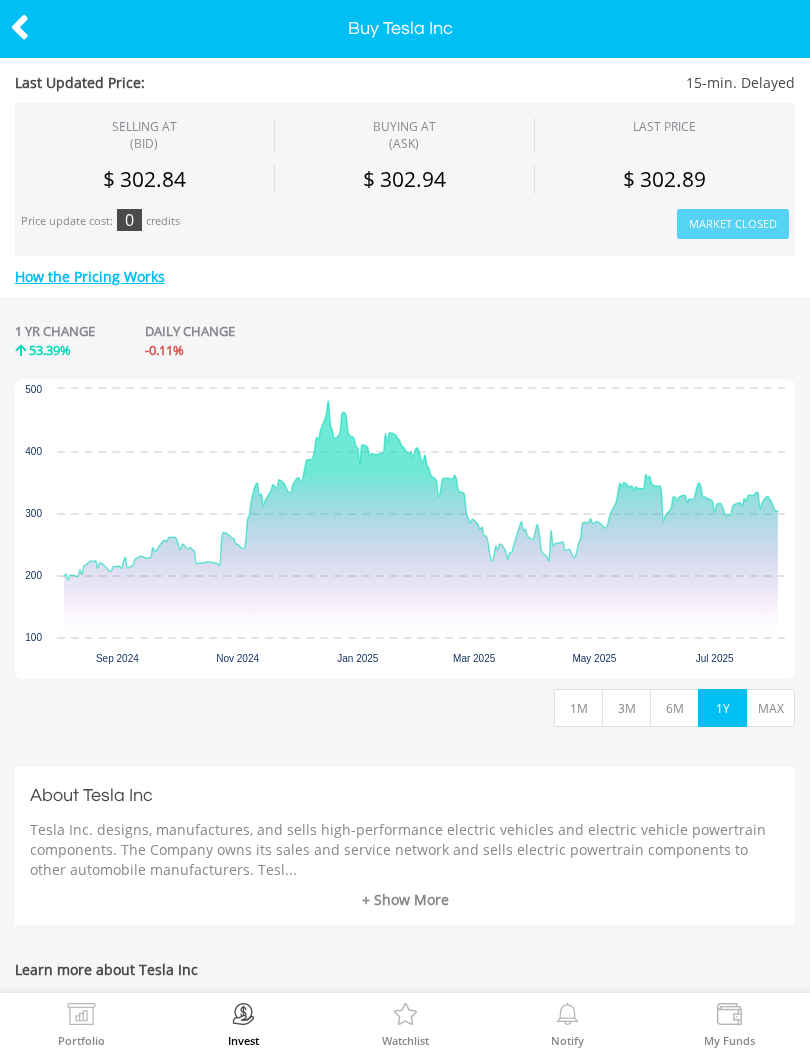 click on "MAX" at bounding box center (770, 708) 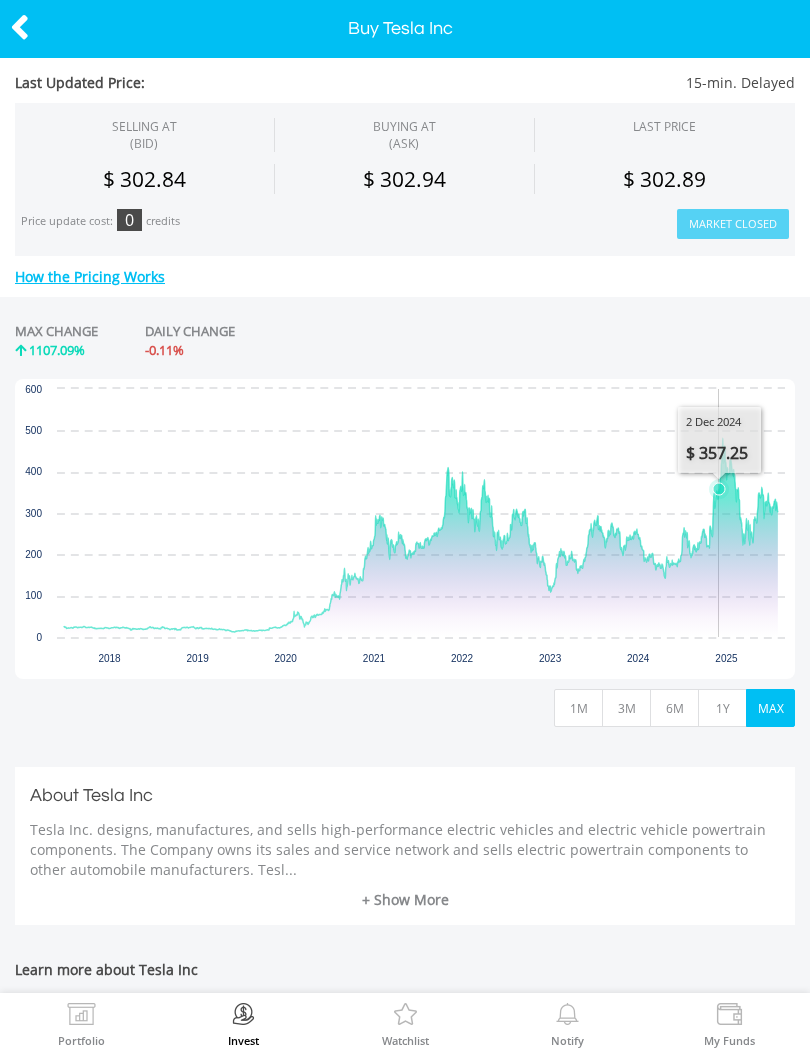 click 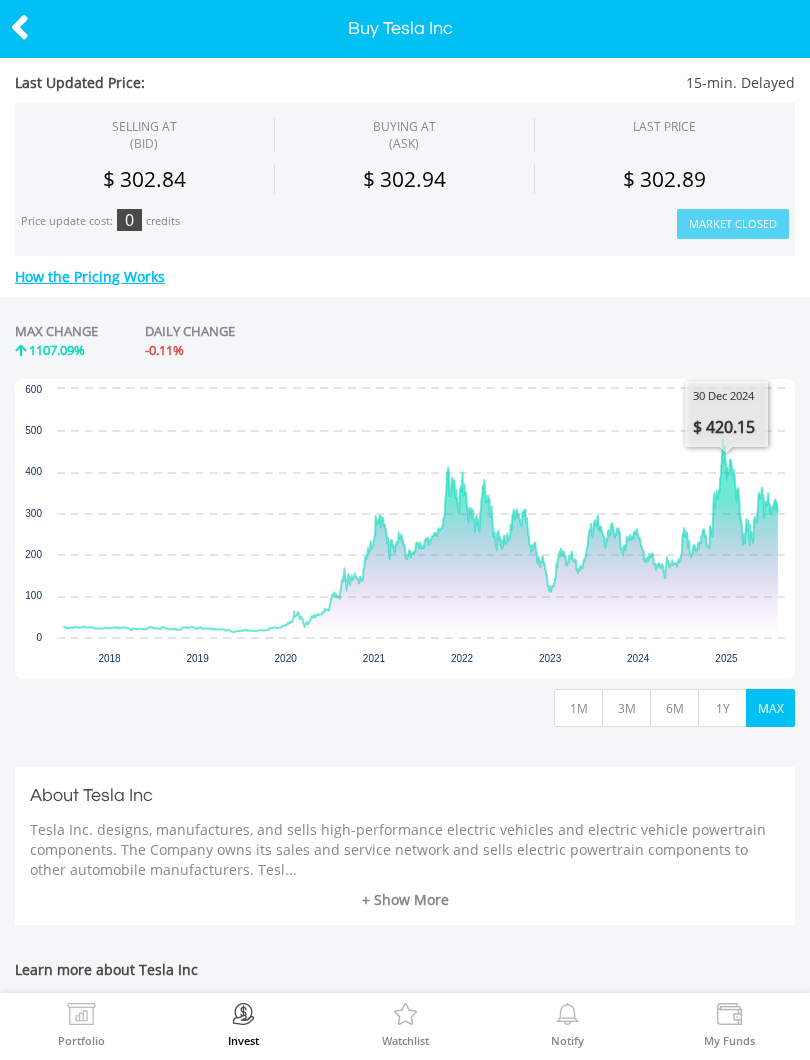 click at bounding box center [20, 27] 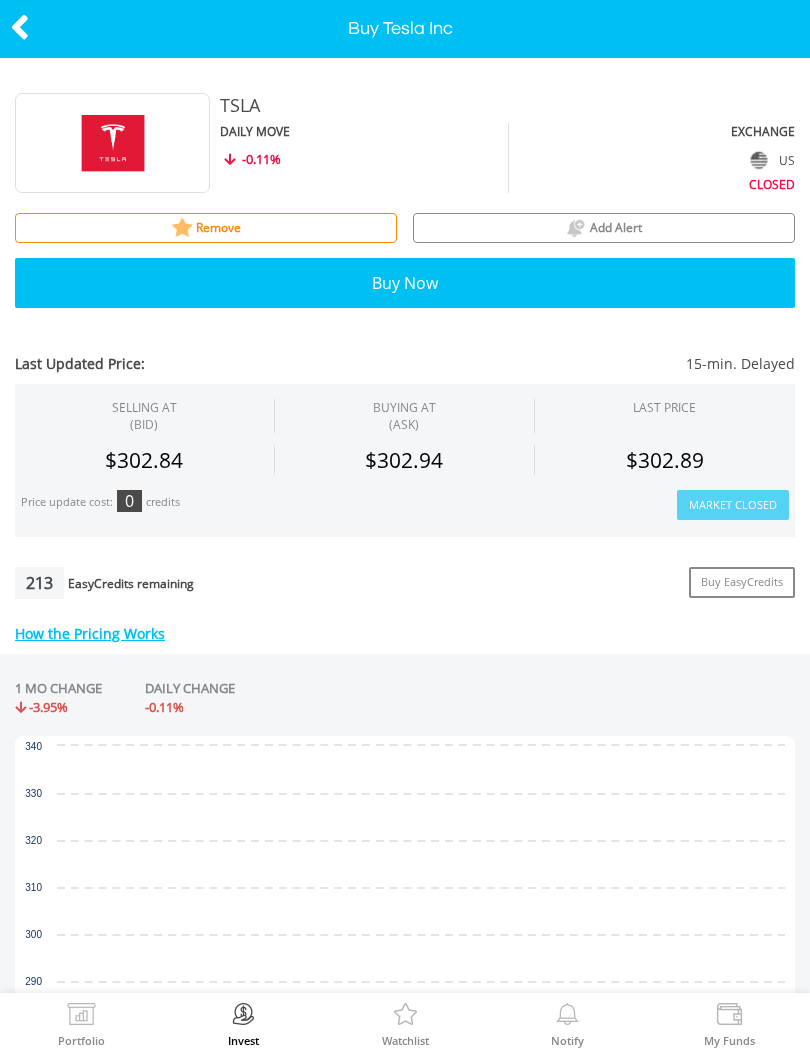scroll, scrollTop: 0, scrollLeft: 0, axis: both 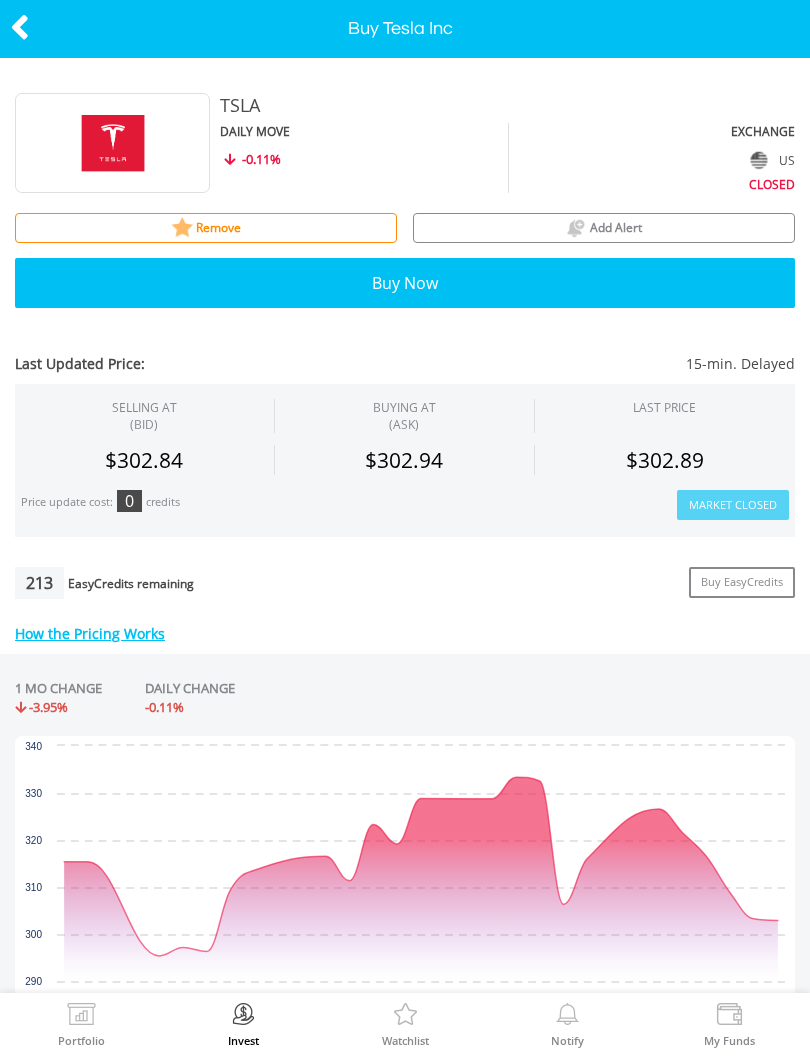 click at bounding box center (20, 27) 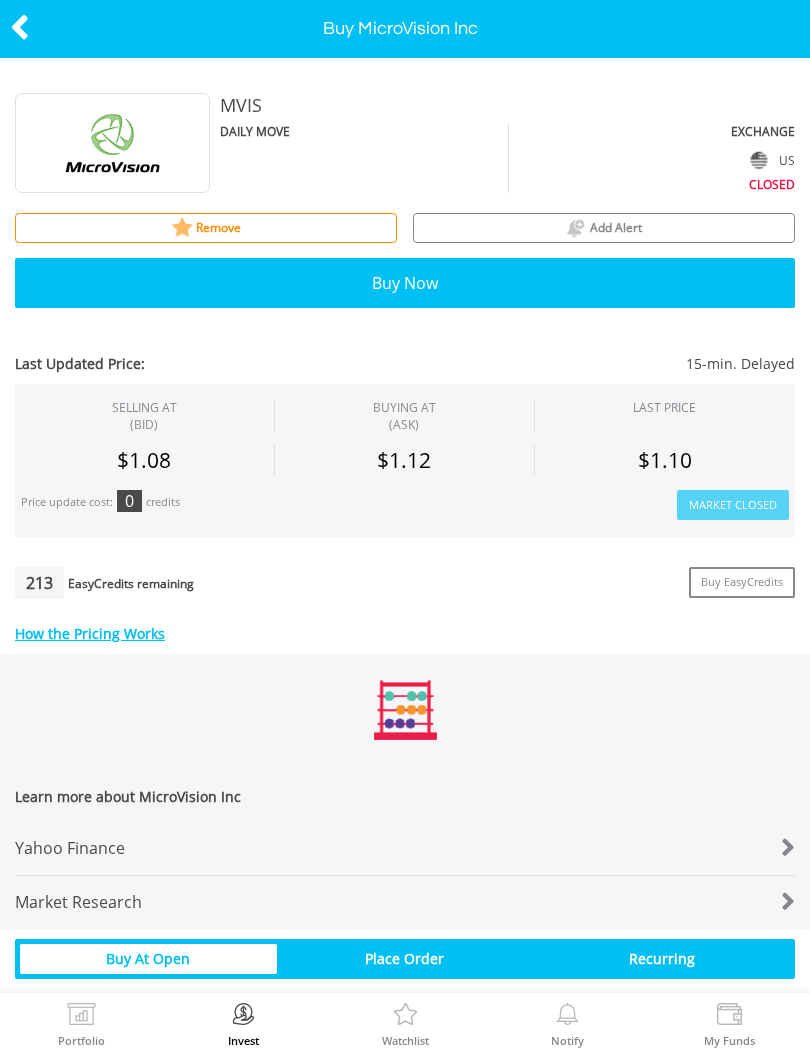scroll, scrollTop: 0, scrollLeft: 0, axis: both 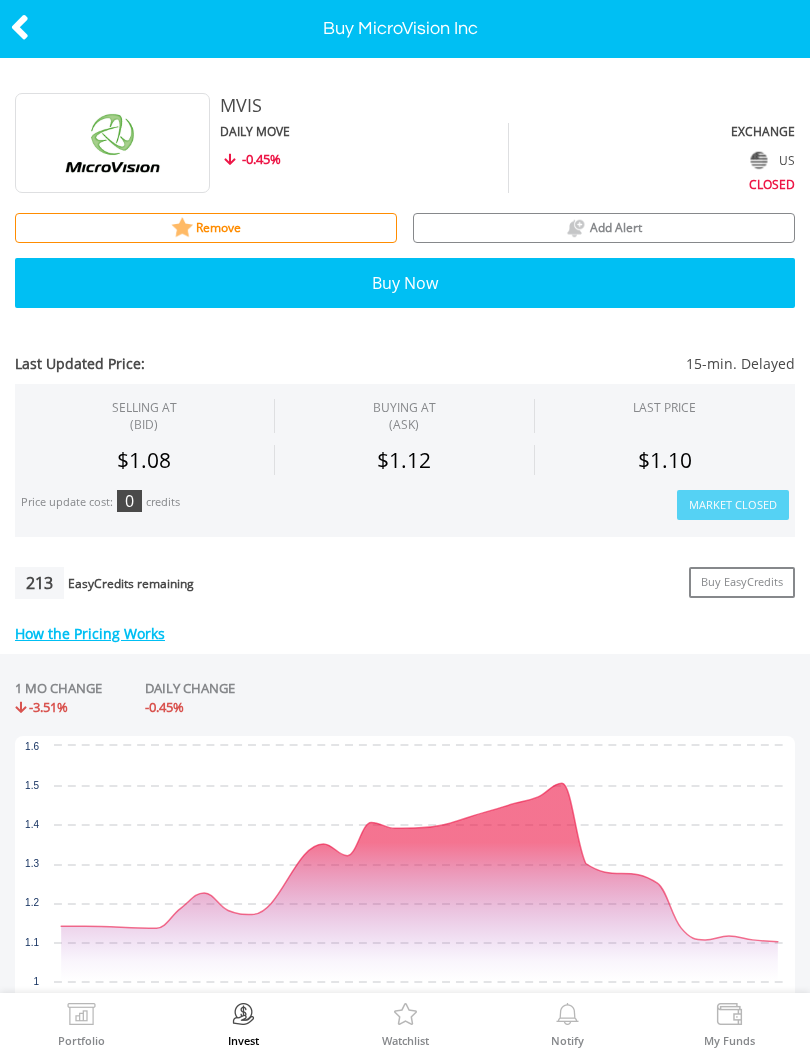 click at bounding box center [20, 27] 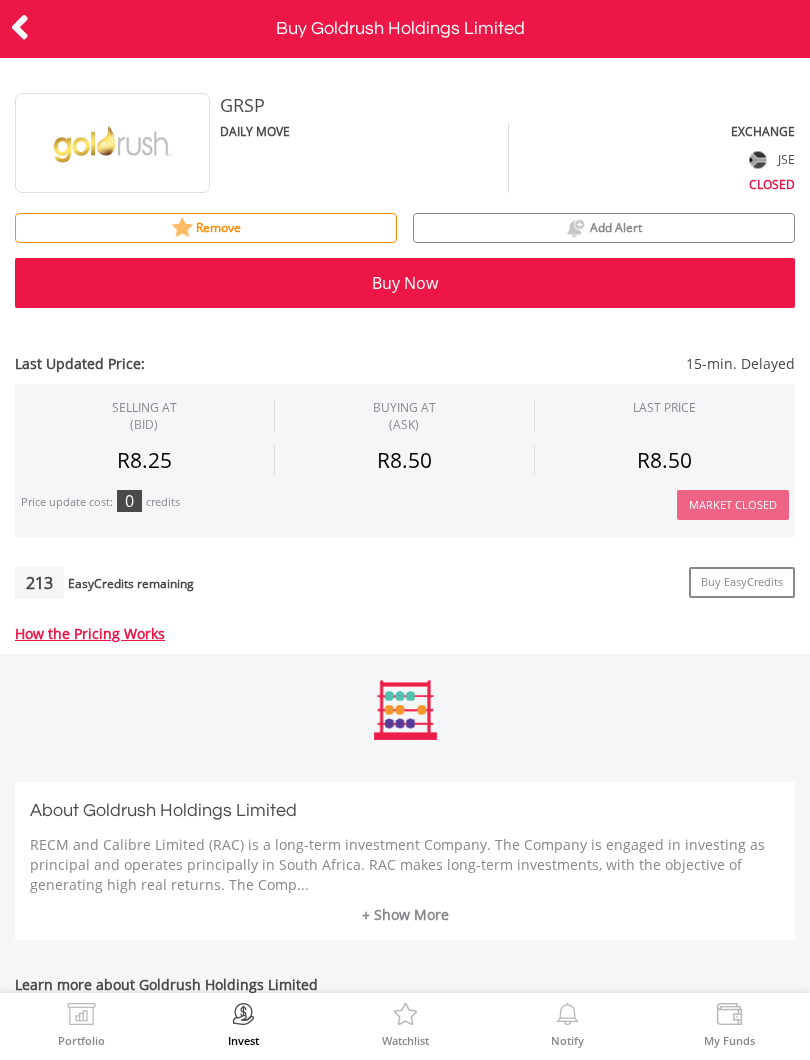 scroll, scrollTop: 0, scrollLeft: 0, axis: both 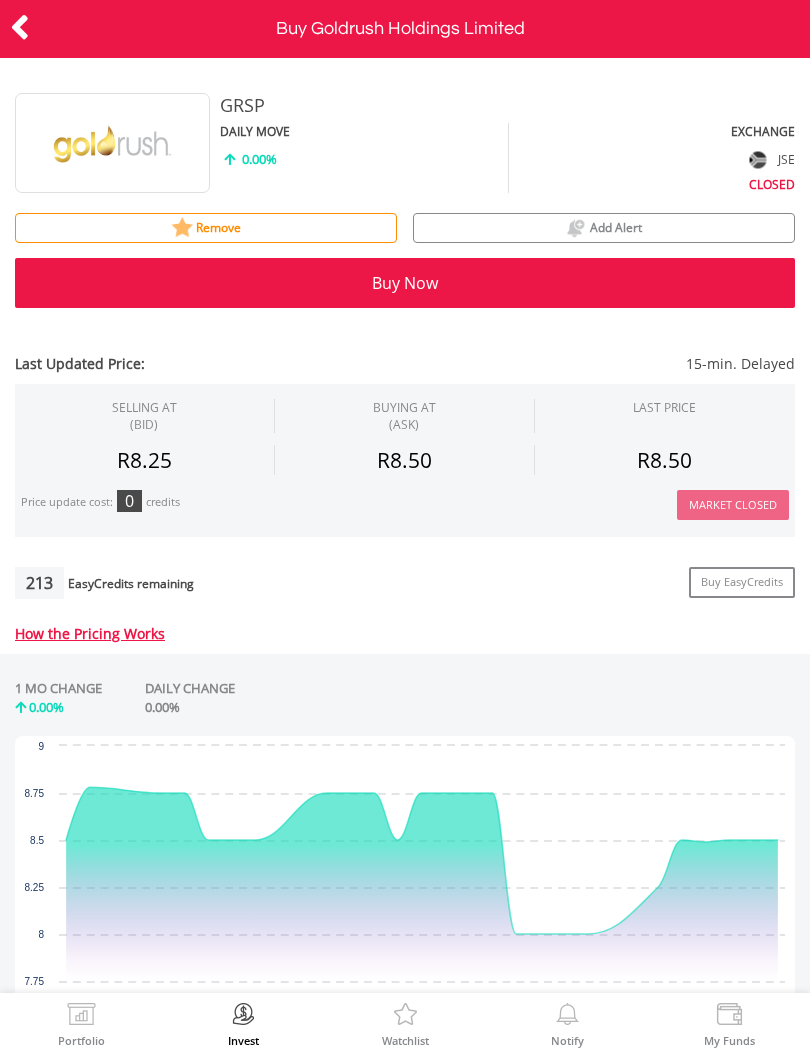 click at bounding box center (20, 27) 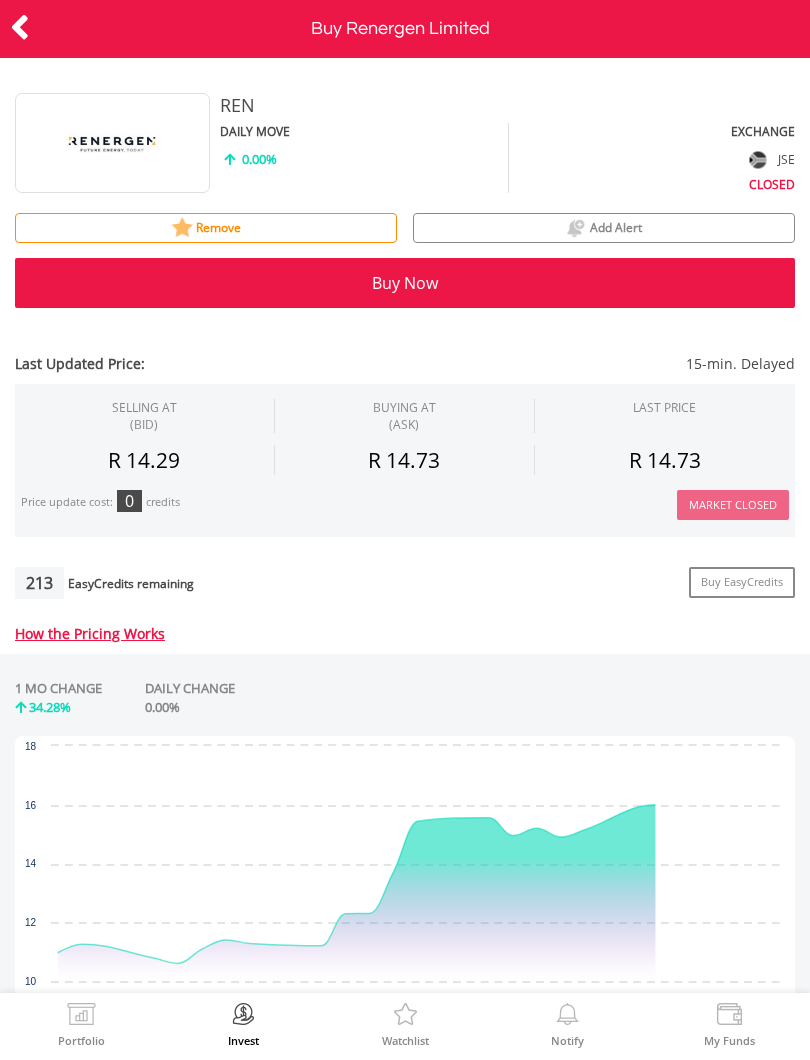 scroll, scrollTop: 0, scrollLeft: 0, axis: both 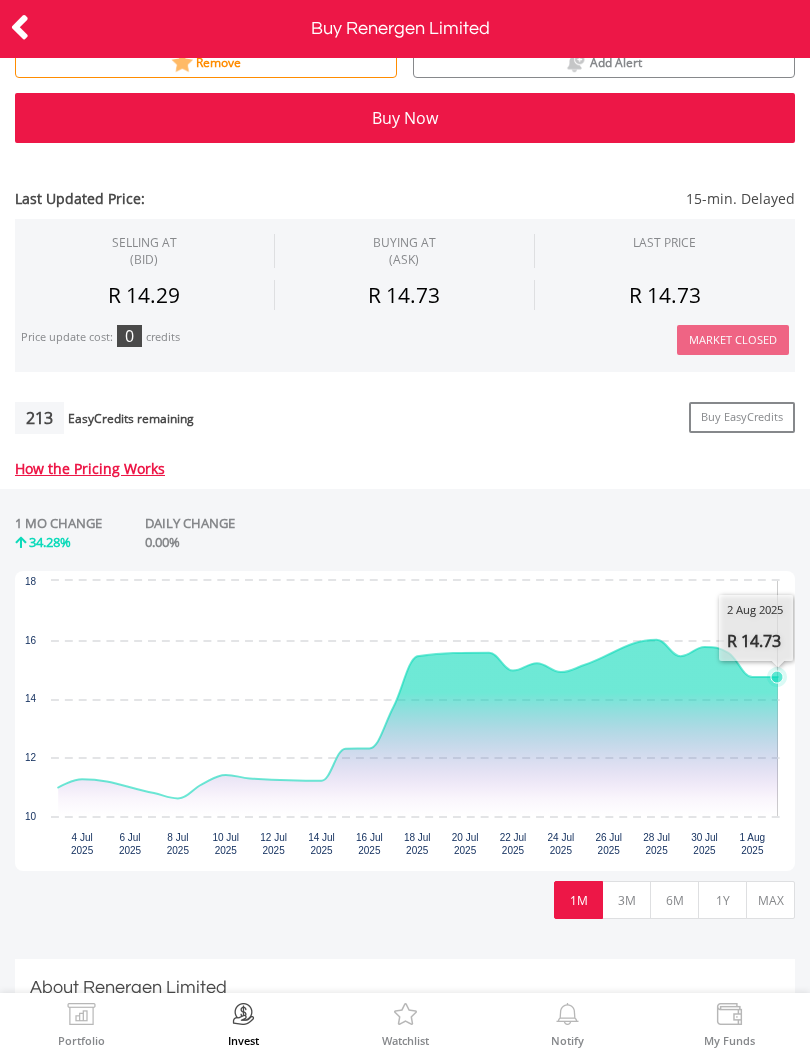 click on "1Y" at bounding box center [722, 900] 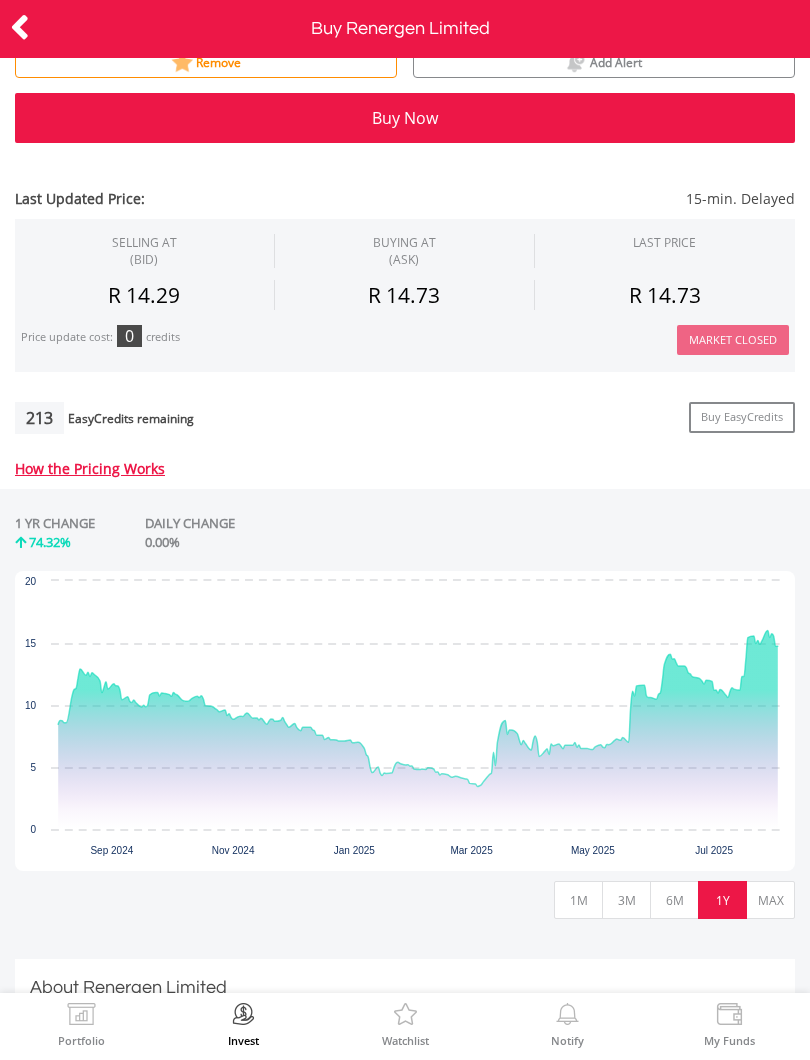 click at bounding box center (20, 27) 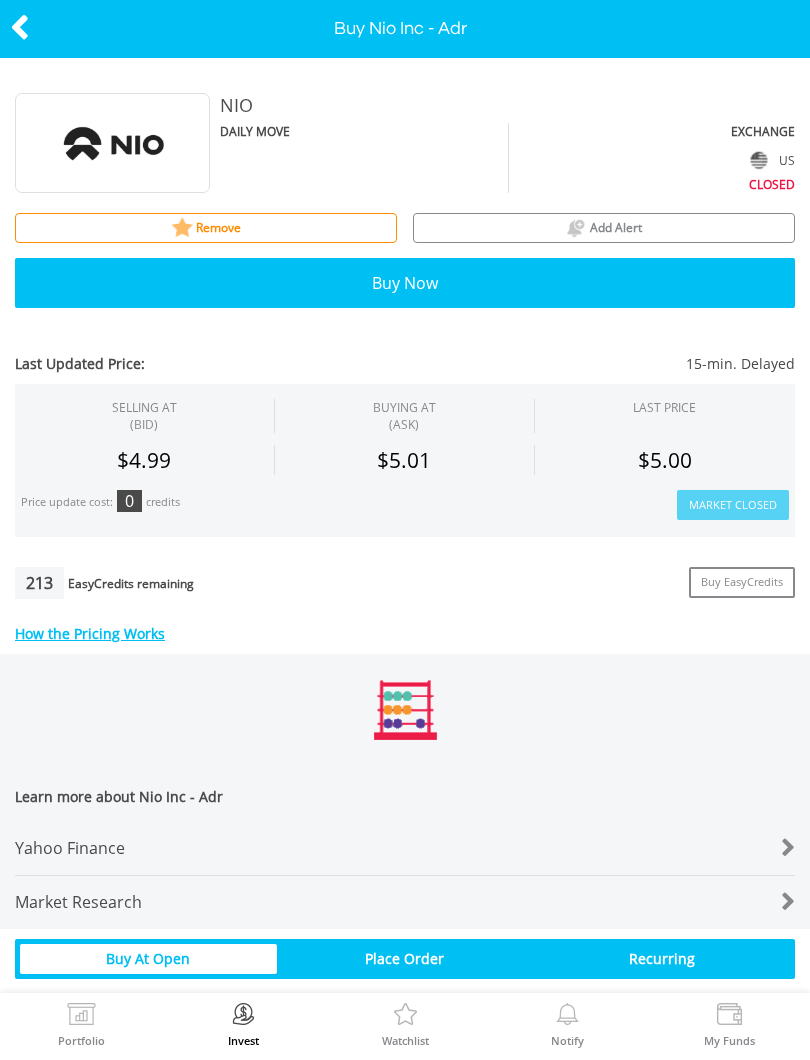 scroll, scrollTop: 0, scrollLeft: 0, axis: both 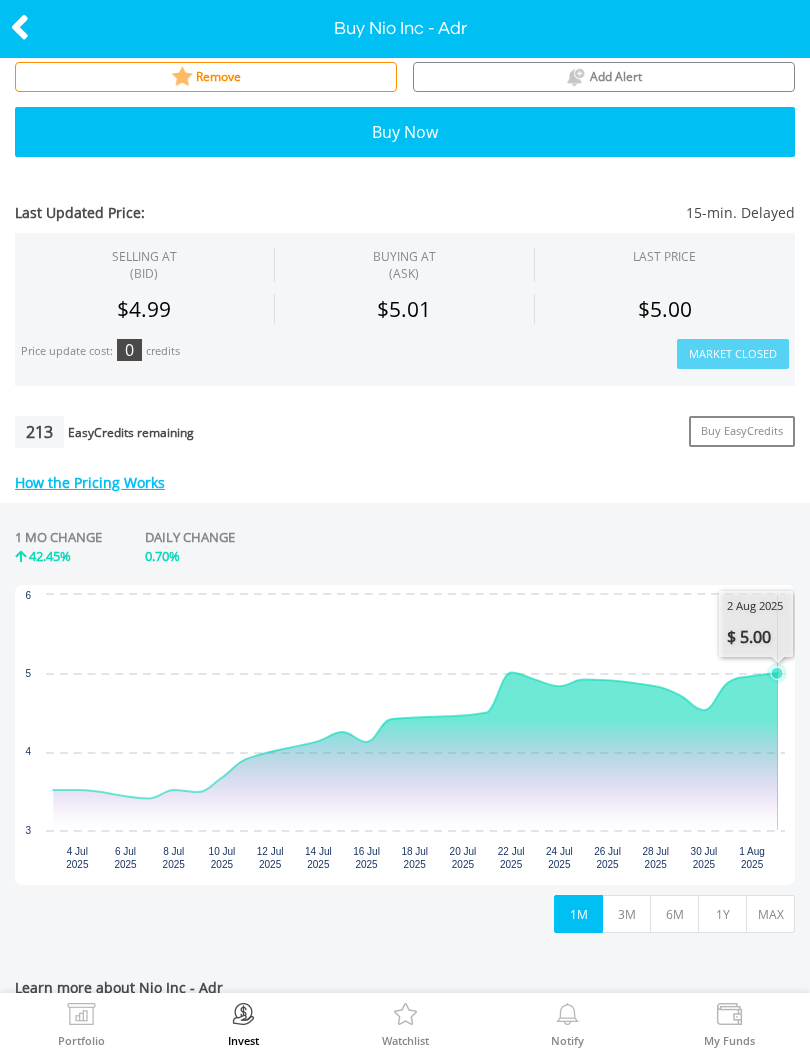 click on "1Y" at bounding box center [722, 914] 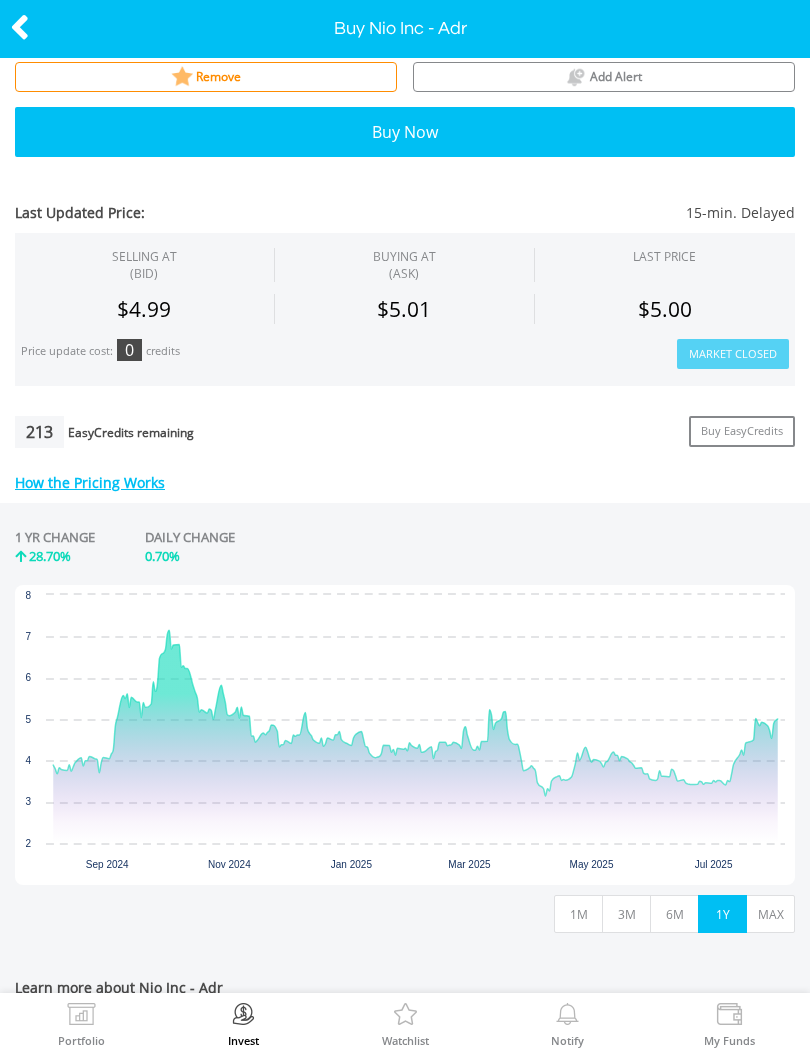 click on "MAX" at bounding box center [770, 914] 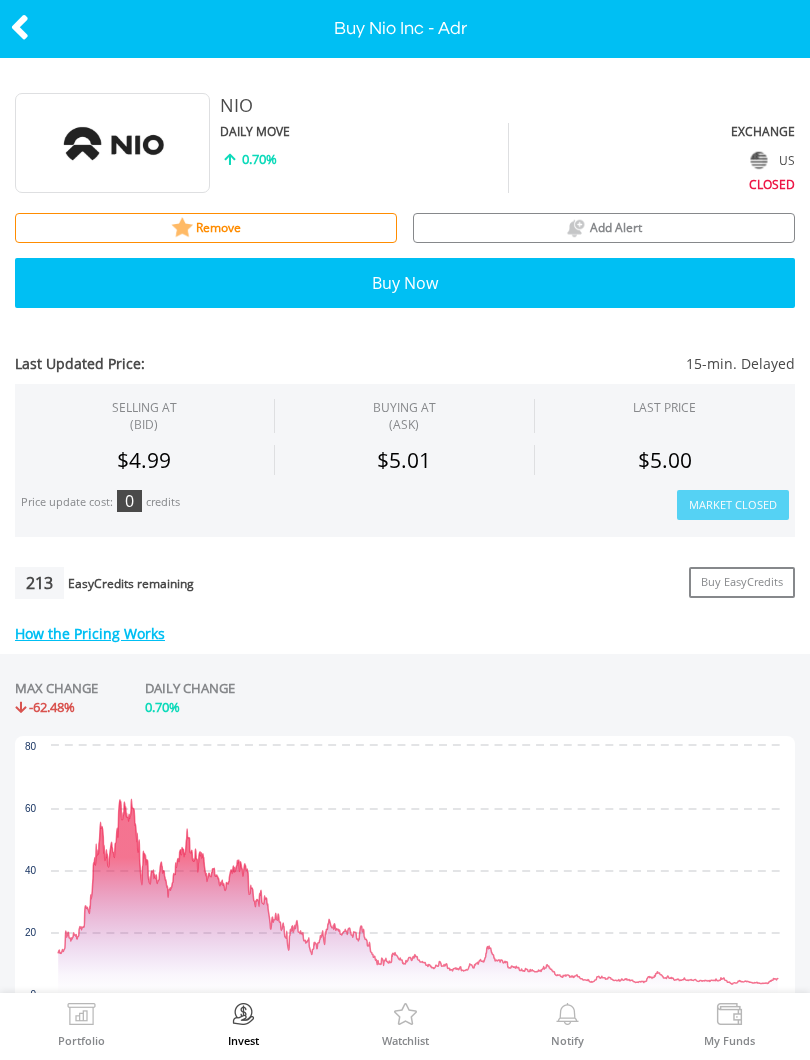 scroll, scrollTop: 0, scrollLeft: 0, axis: both 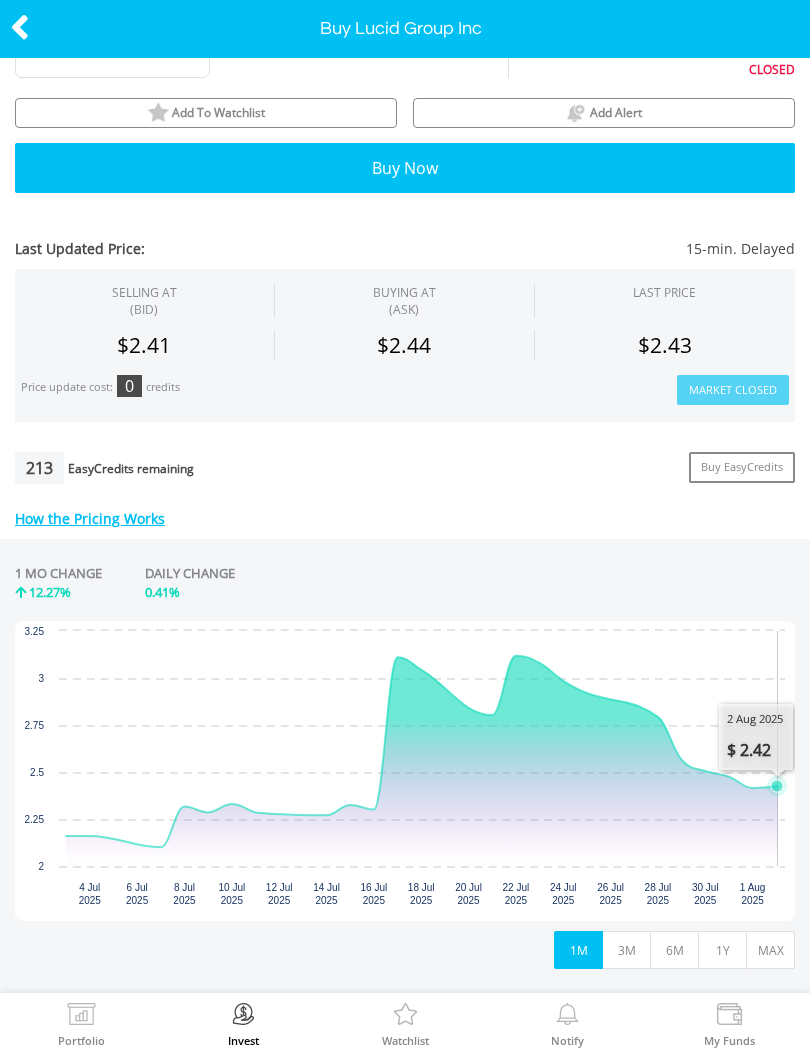 click at bounding box center [20, 27] 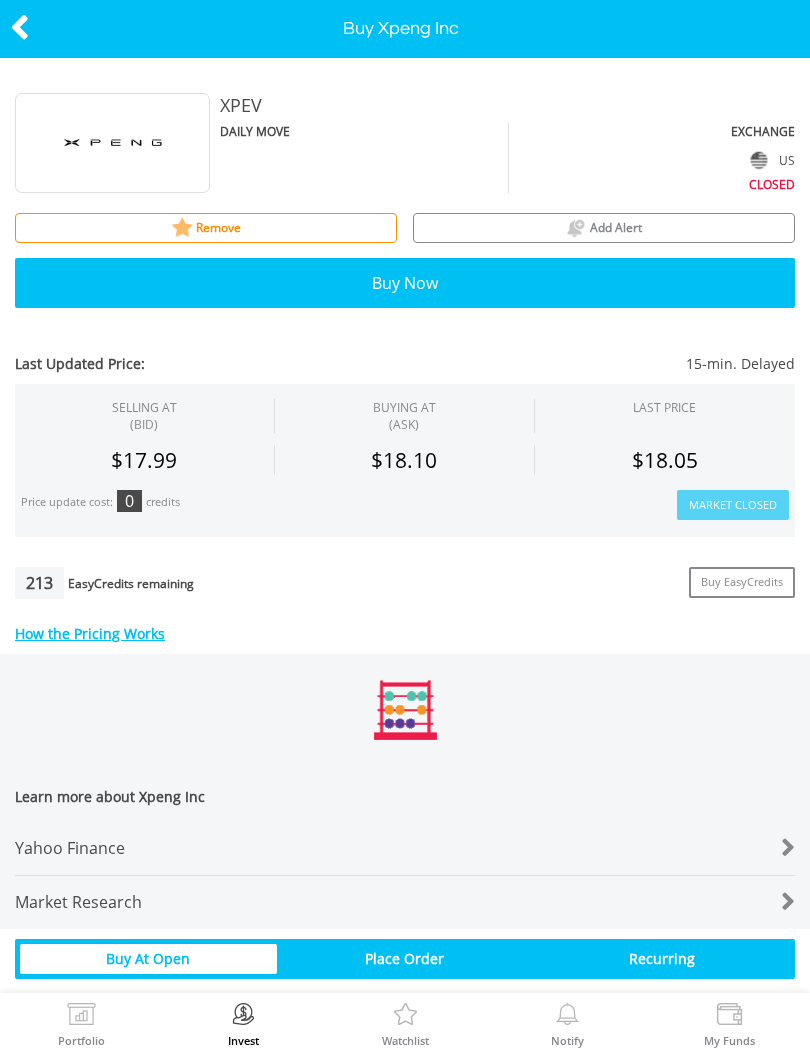 scroll, scrollTop: 0, scrollLeft: 0, axis: both 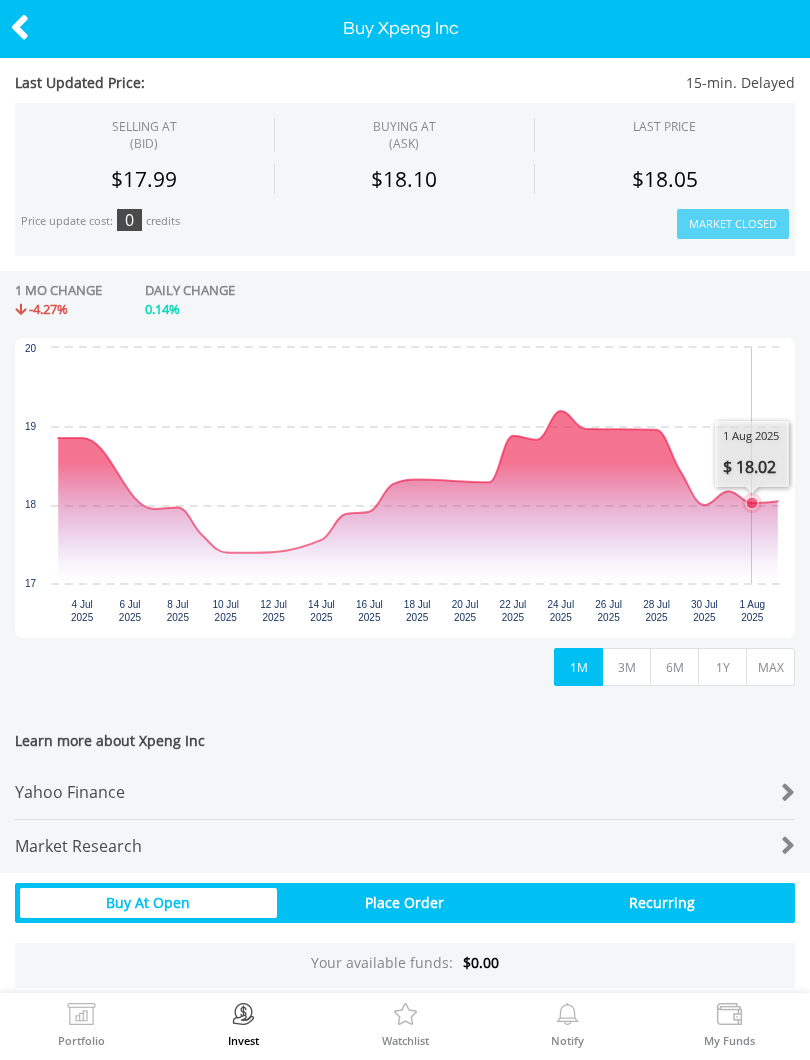 click on "1Y" at bounding box center (722, 667) 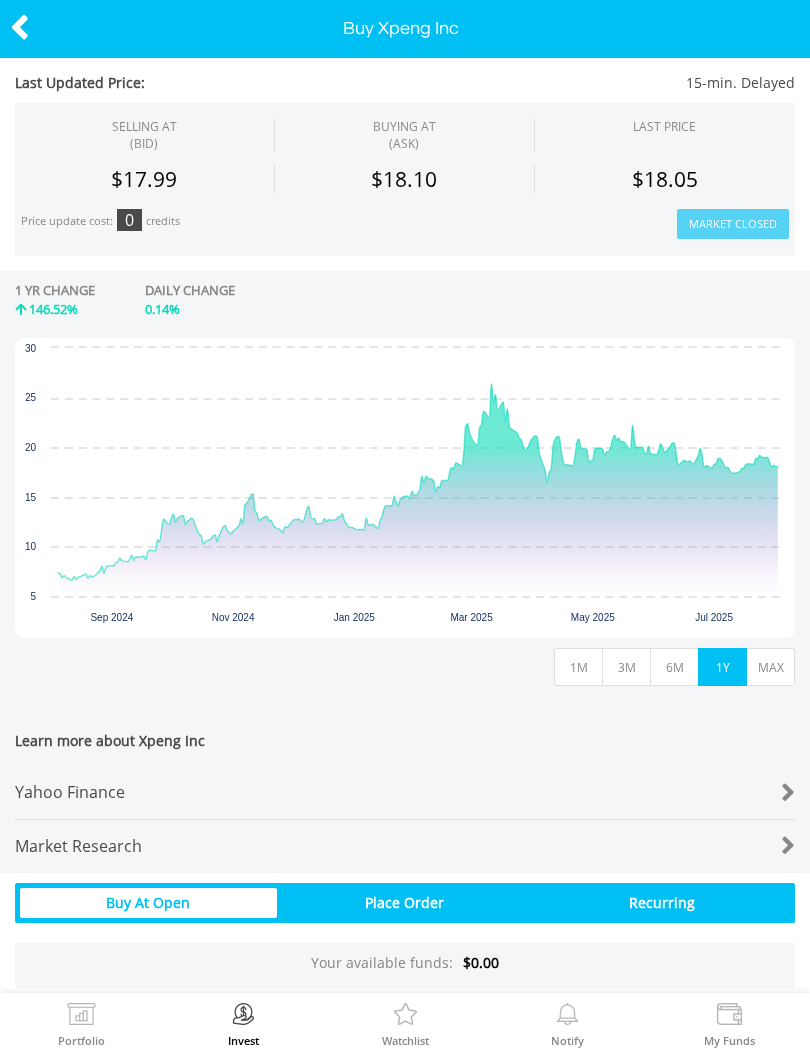 click at bounding box center (20, 27) 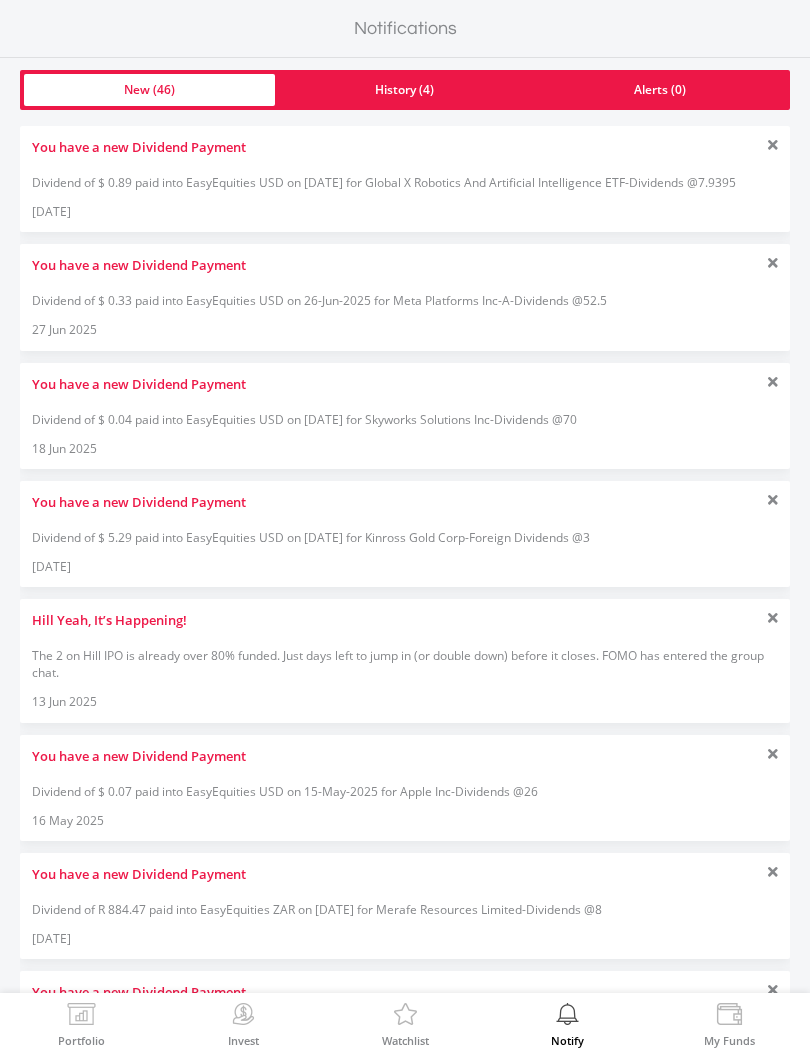 scroll, scrollTop: 0, scrollLeft: 0, axis: both 